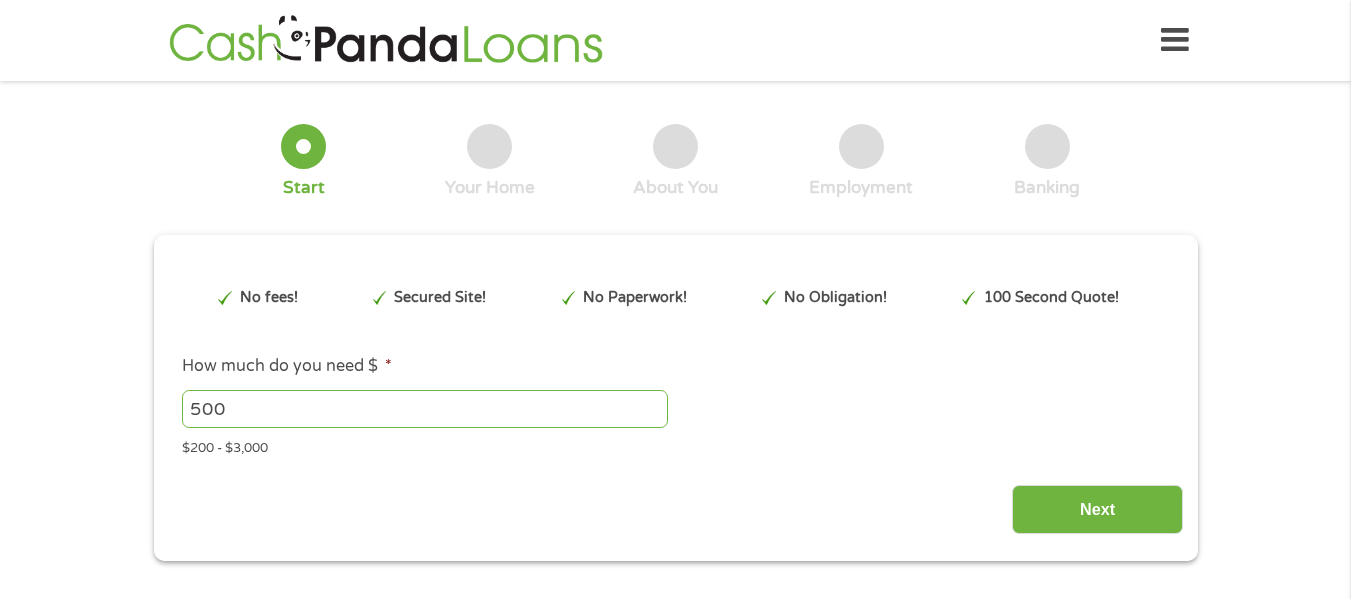 scroll, scrollTop: 0, scrollLeft: 0, axis: both 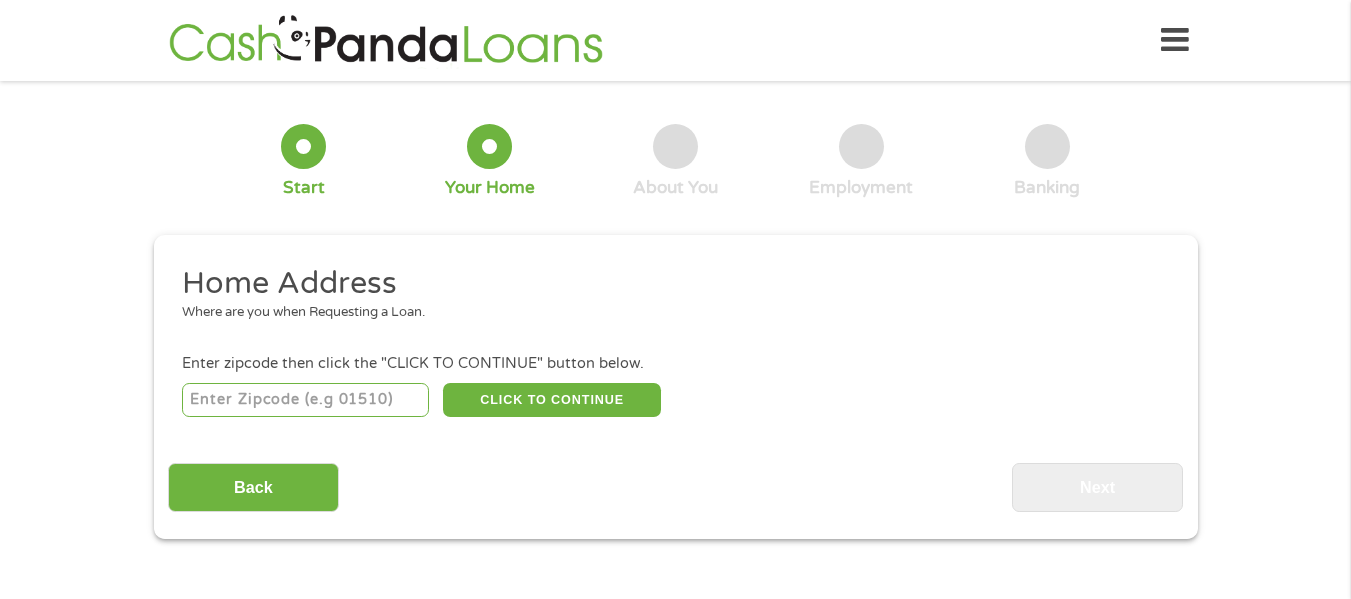 click at bounding box center (305, 400) 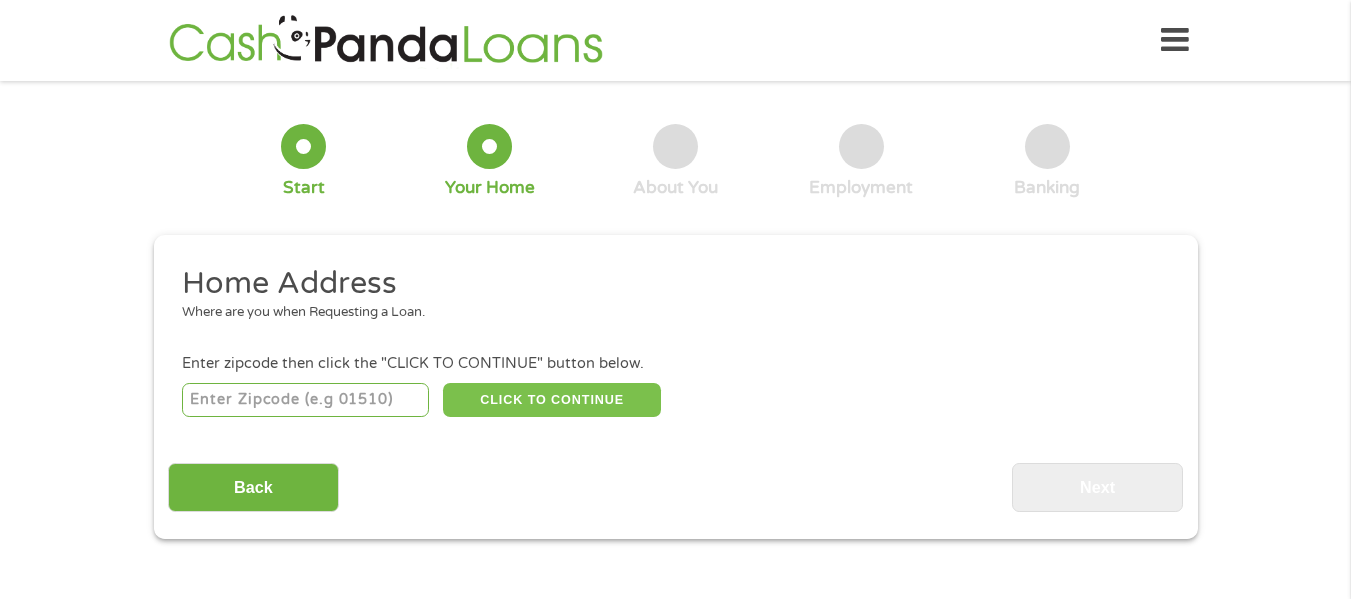 type on "[POSTAL_CODE]" 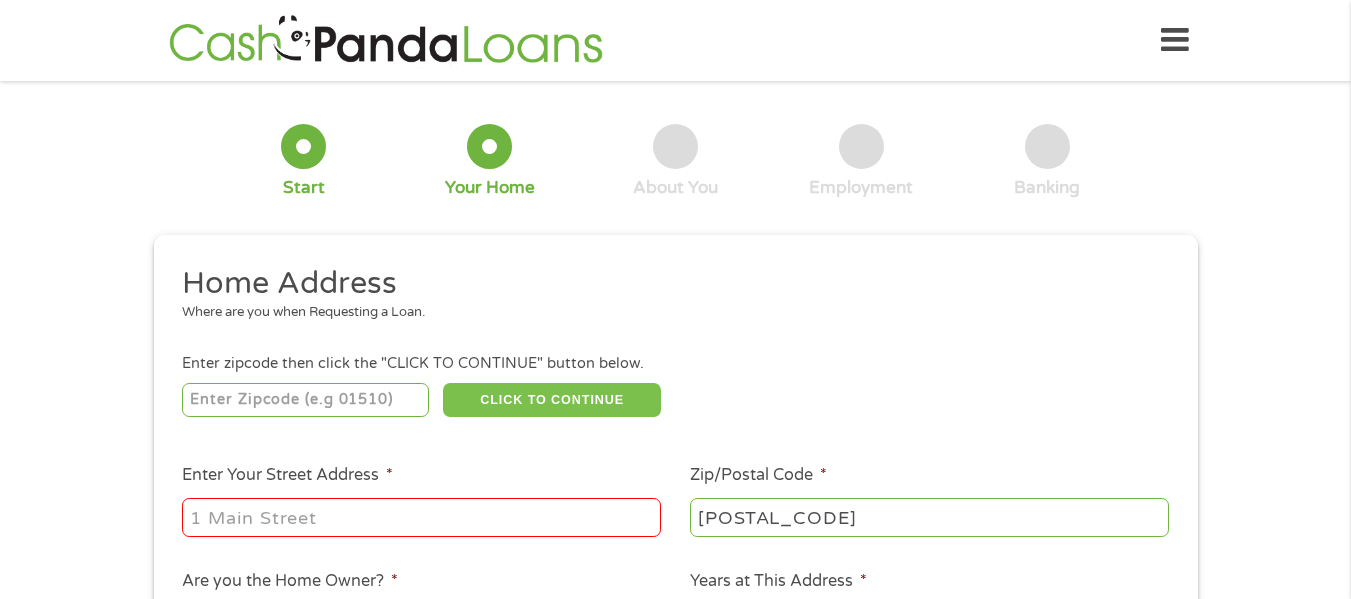 scroll, scrollTop: 300, scrollLeft: 0, axis: vertical 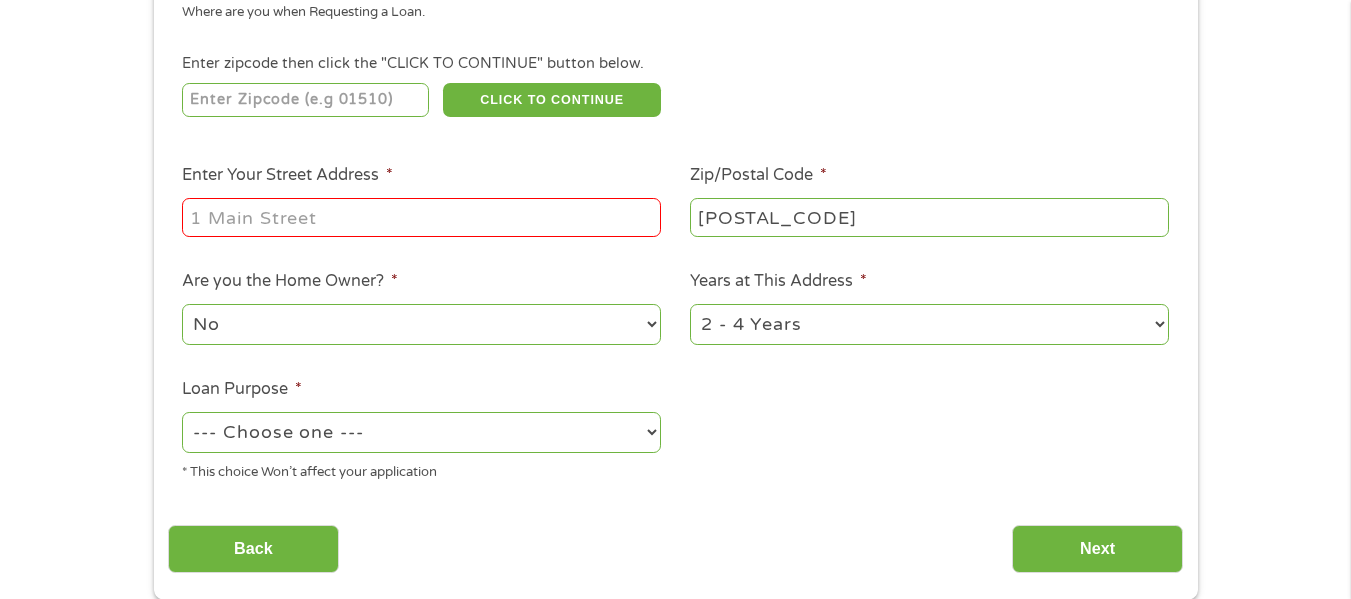 click on "Enter Your Street Address *" at bounding box center (421, 217) 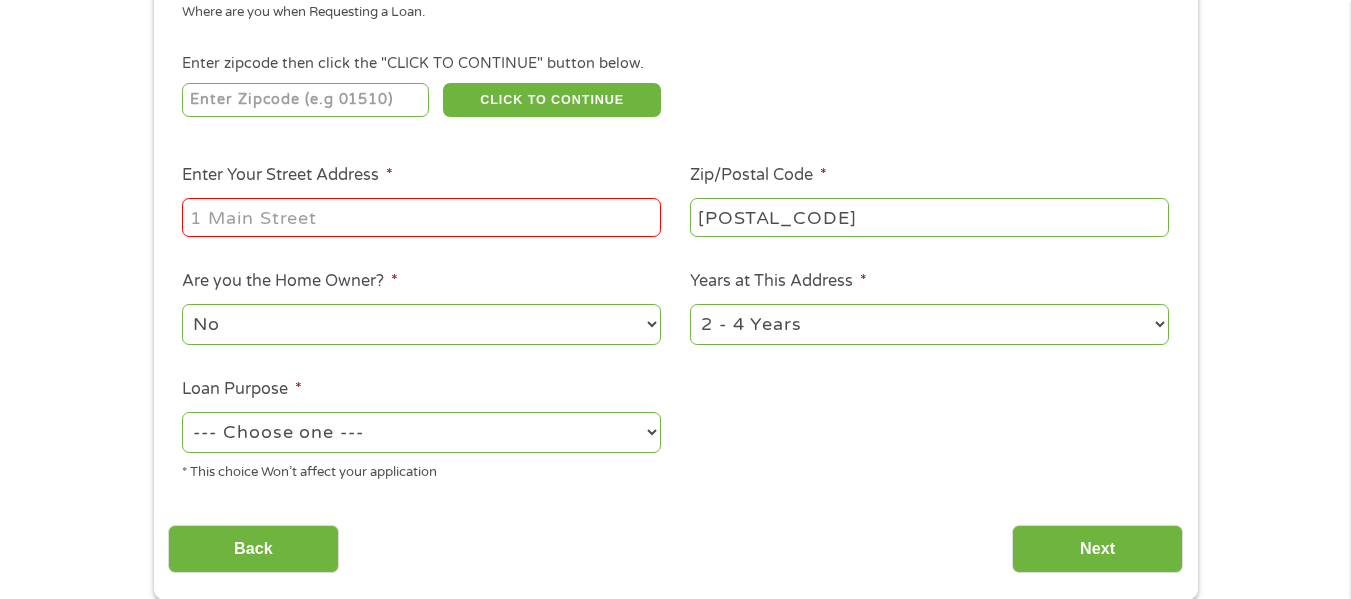 click on "Home Address Where are you when Requesting a Loan.
Enter zipcode then click the "CLICK TO CONTINUE" button below.
78227
CLICK TO CONTINUE
Please recheck your Zipcode, it seems to be Incorrect Enter Your Street Address * Zip/Postal Code * 78227 This field is hidden when viewing the form City * San Antonio This field is hidden when viewing the form State * Alabama Alaska Arizona Arkansas California Colorado Connecticut Delaware Florida Georgia Hawaii Idaho Illinois Indiana Iowa Kansas Kentucky Louisiana Maine Maryland Massachusetts Michigan Minnesota Mississippi Missouri Montana Nebraska Nevada New Hampshire New Jersey New Mexico North Carolina North Dakota Ohio Oklahoma Oregon Pennsylvania Rhode Island South Carolina South Dakota Tennessee Texas Utah Vermont Virginia Washington West Virginia Wisconsin Wyoming Are you the Home Owner? * No Yes Years at This Address * 1 Year or less 1 - 2 Years 2 - 4 Years Over 4 Years Loan Purpose * --- Choose one --- Pay Bills Debt Consolidation Home Improvement" at bounding box center [675, 231] 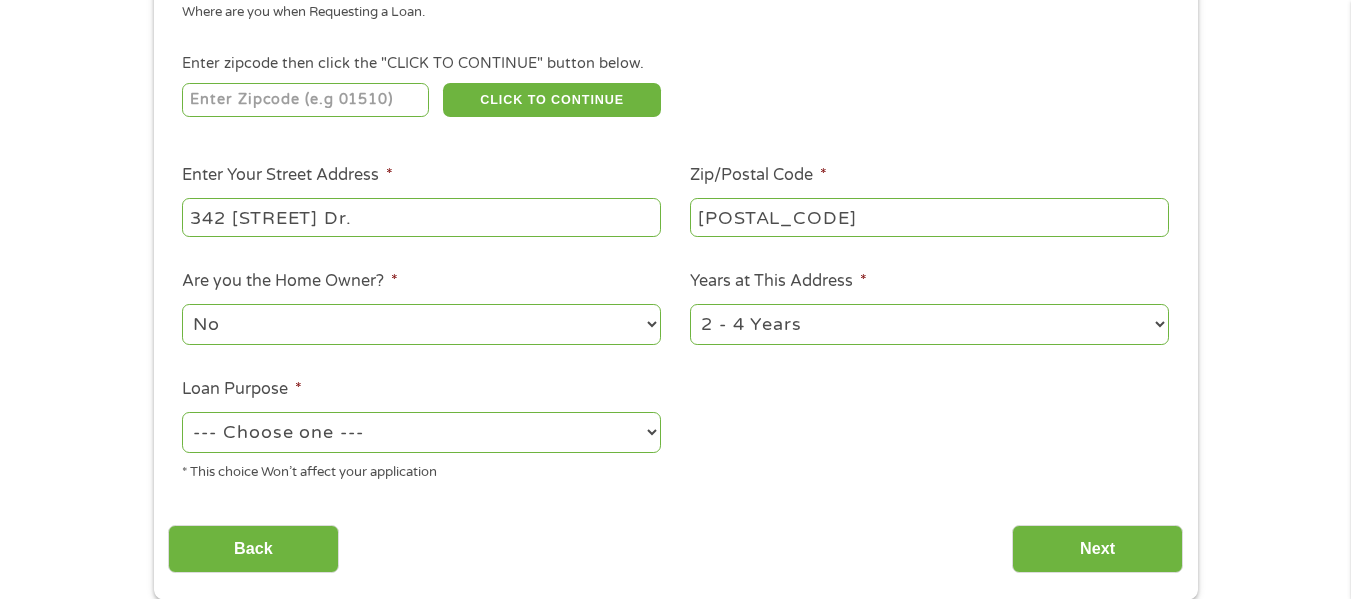 type on "342 [STREET] Dr." 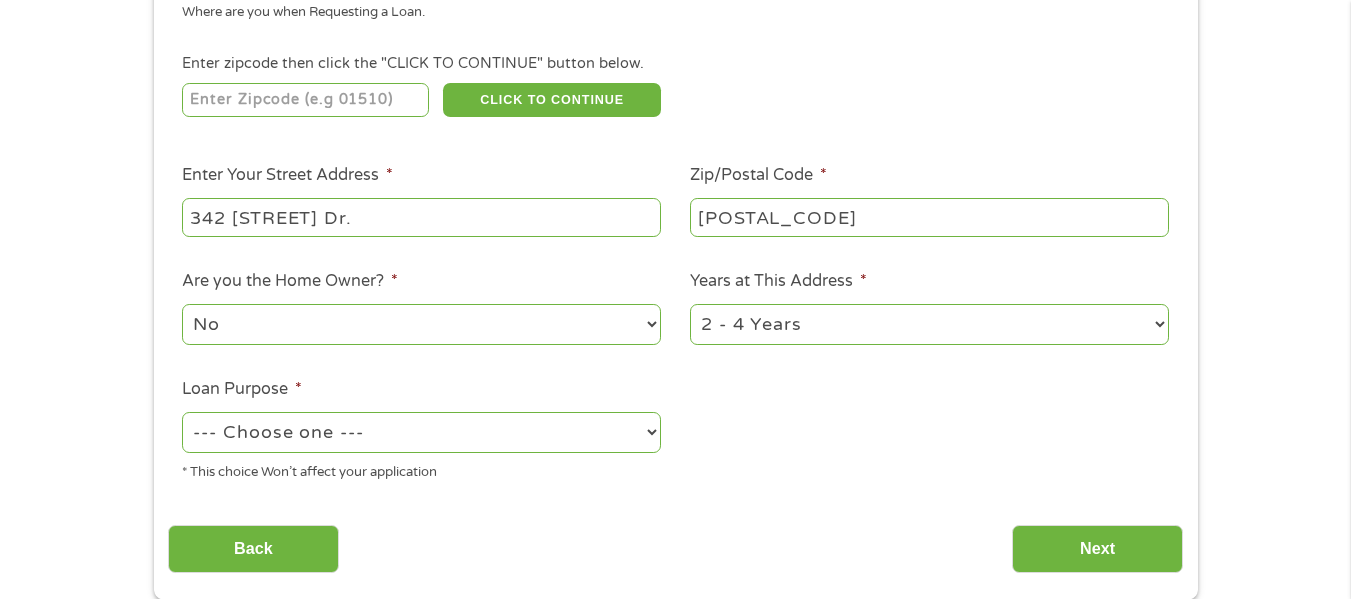 click on "--- Choose one --- Pay Bills Debt Consolidation Home Improvement Major Purchase Car Loan Short Term Cash Medical Expenses Other" at bounding box center (421, 432) 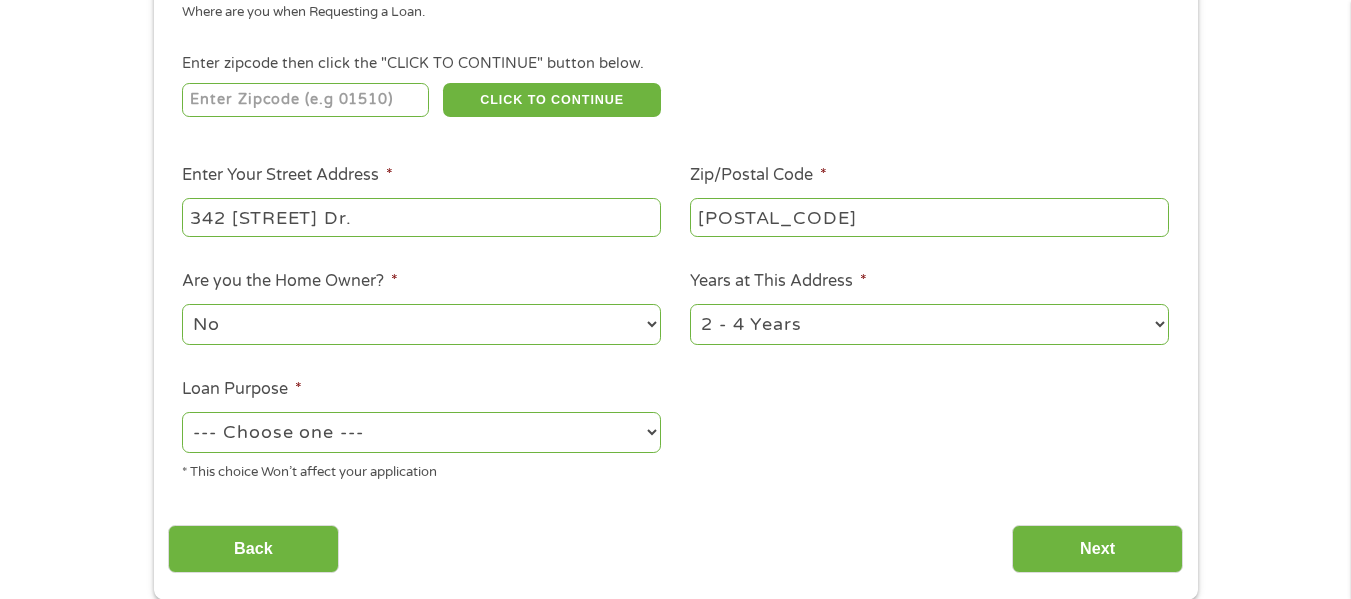 select on "other" 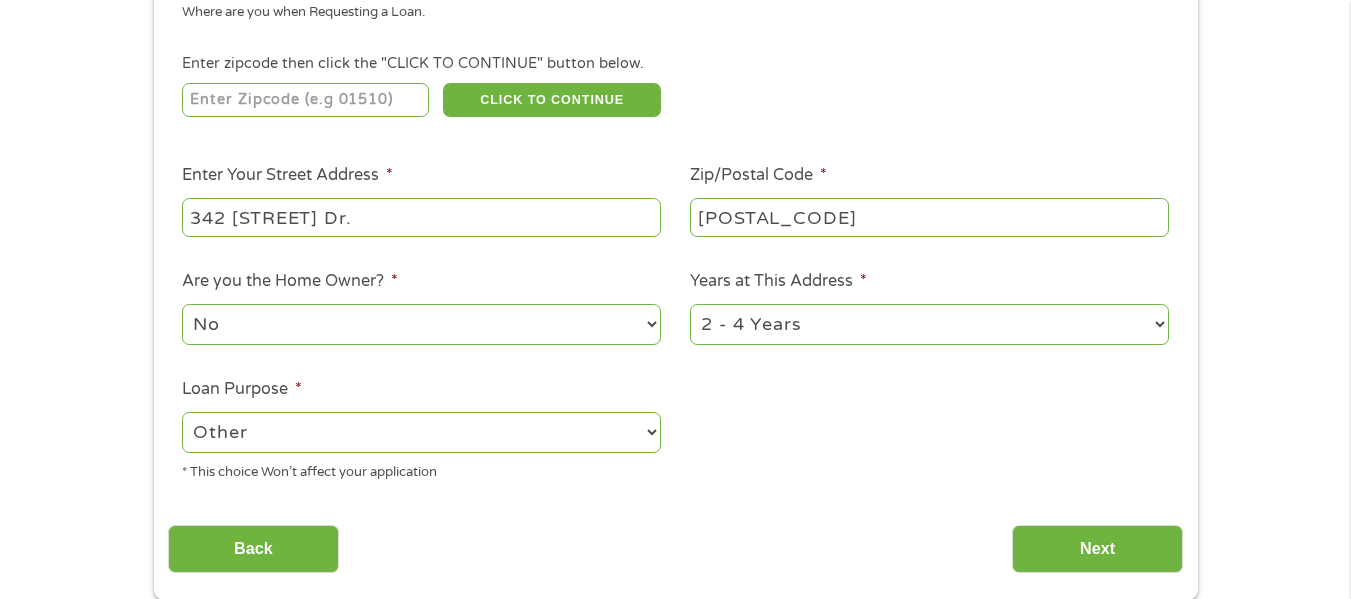 click on "--- Choose one --- Pay Bills Debt Consolidation Home Improvement Major Purchase Car Loan Short Term Cash Medical Expenses Other" at bounding box center [421, 432] 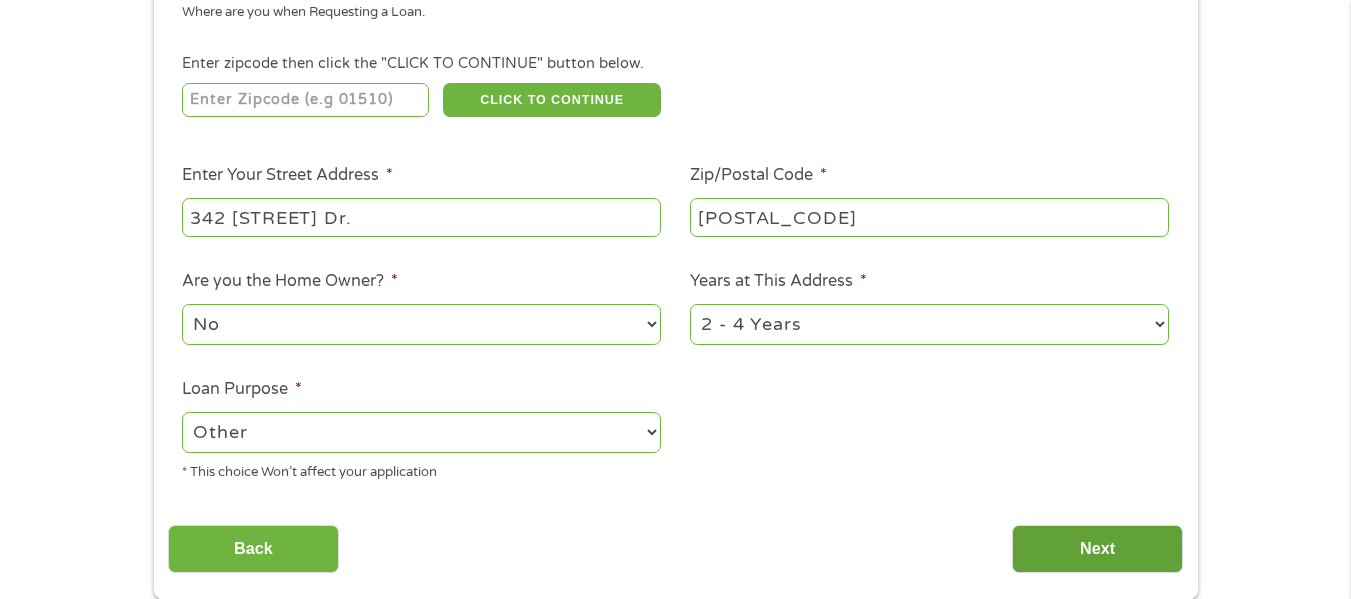click on "Next" at bounding box center [1097, 549] 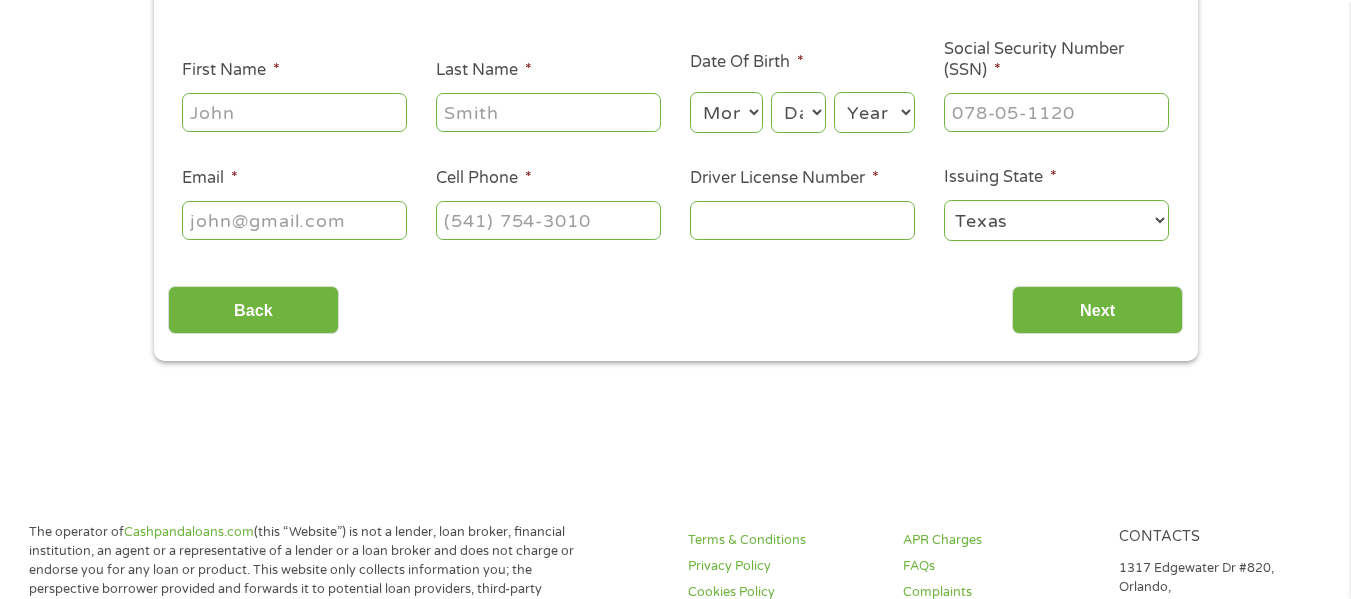scroll, scrollTop: 0, scrollLeft: 0, axis: both 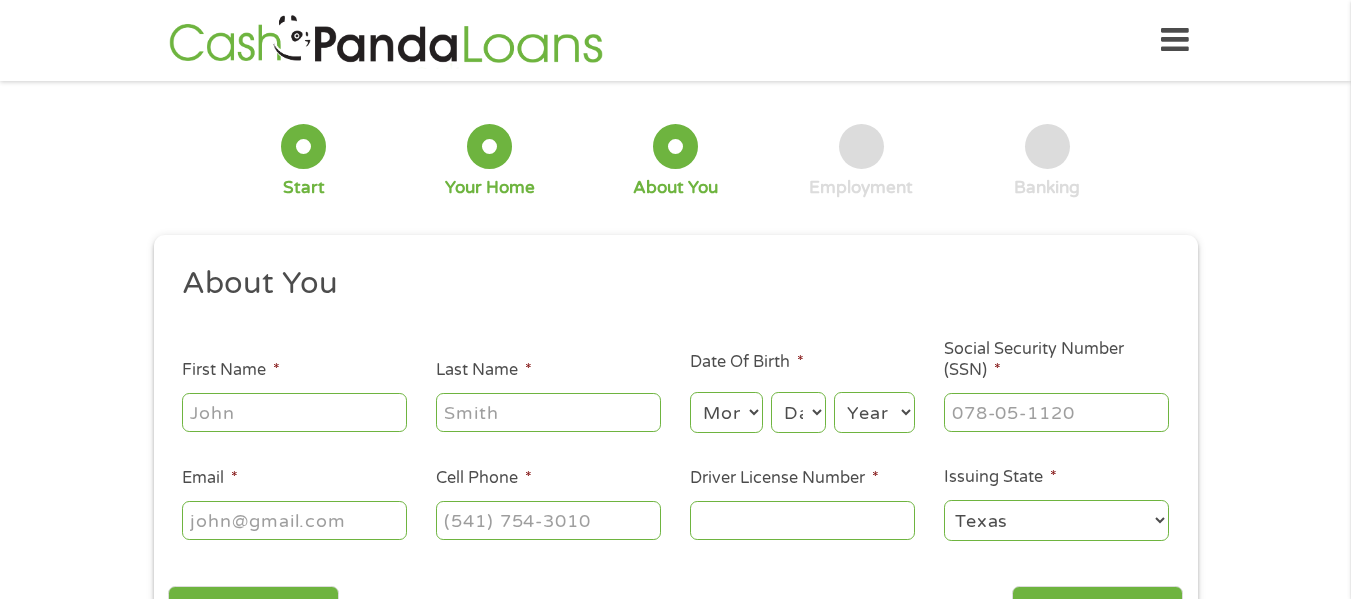click on "First Name *" at bounding box center (294, 412) 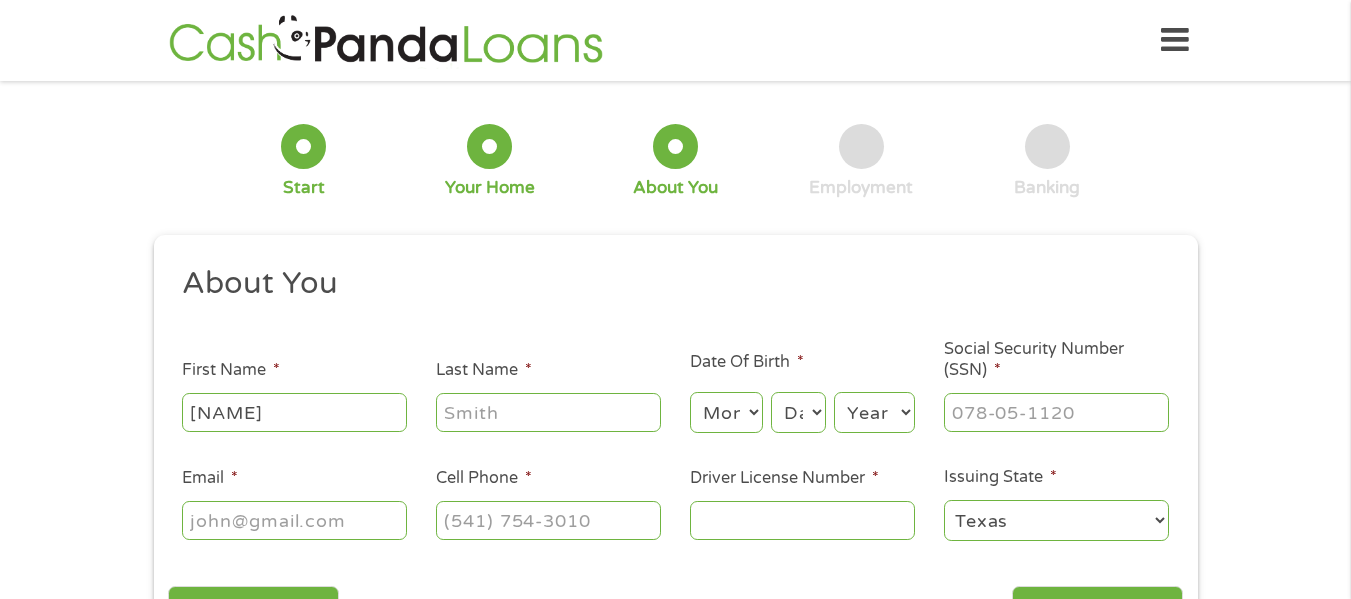 type on "[NAME]" 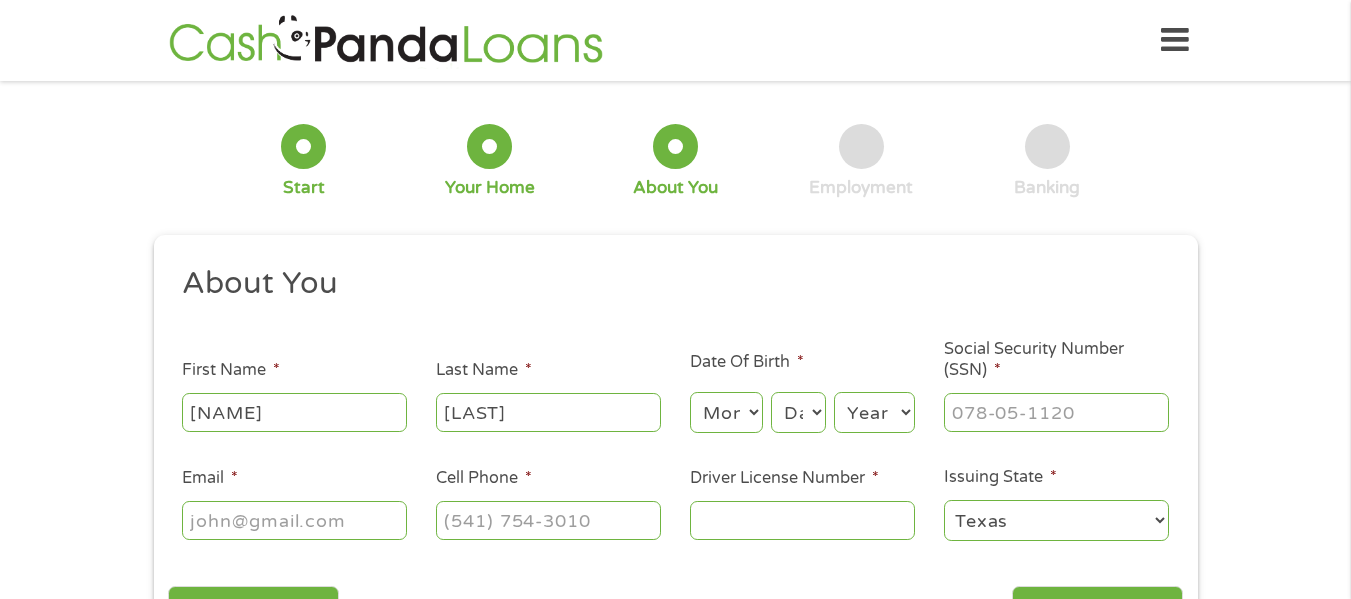 type on "[LAST]" 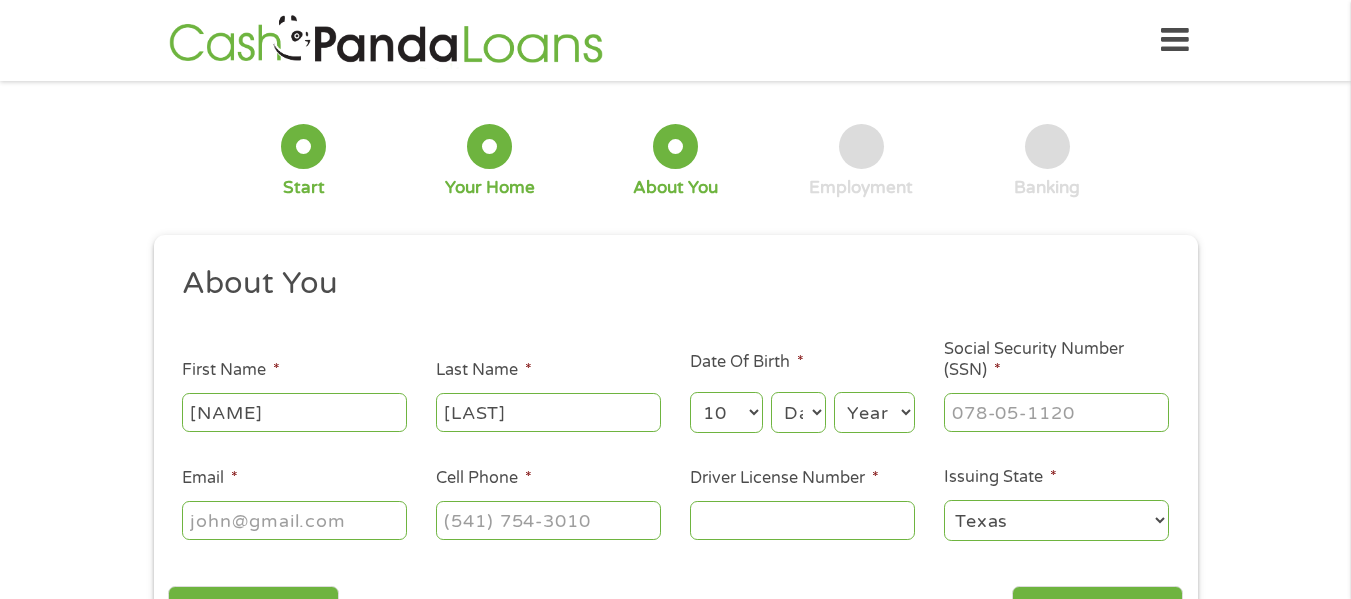 select on "11" 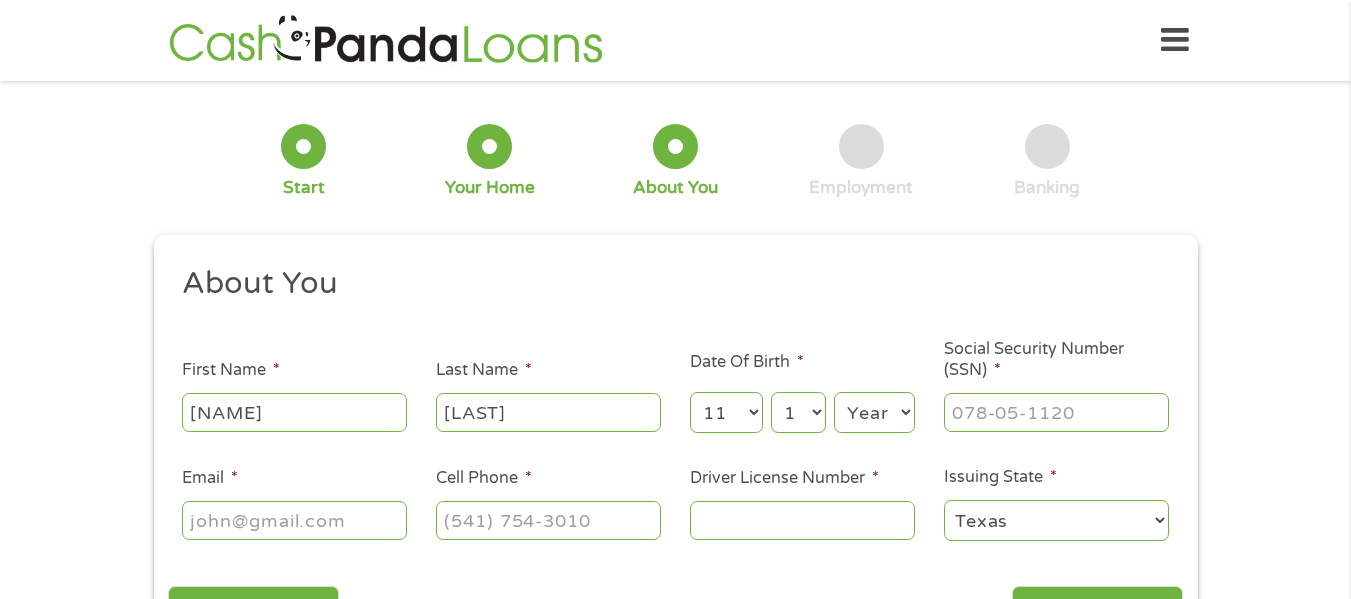 select on "19" 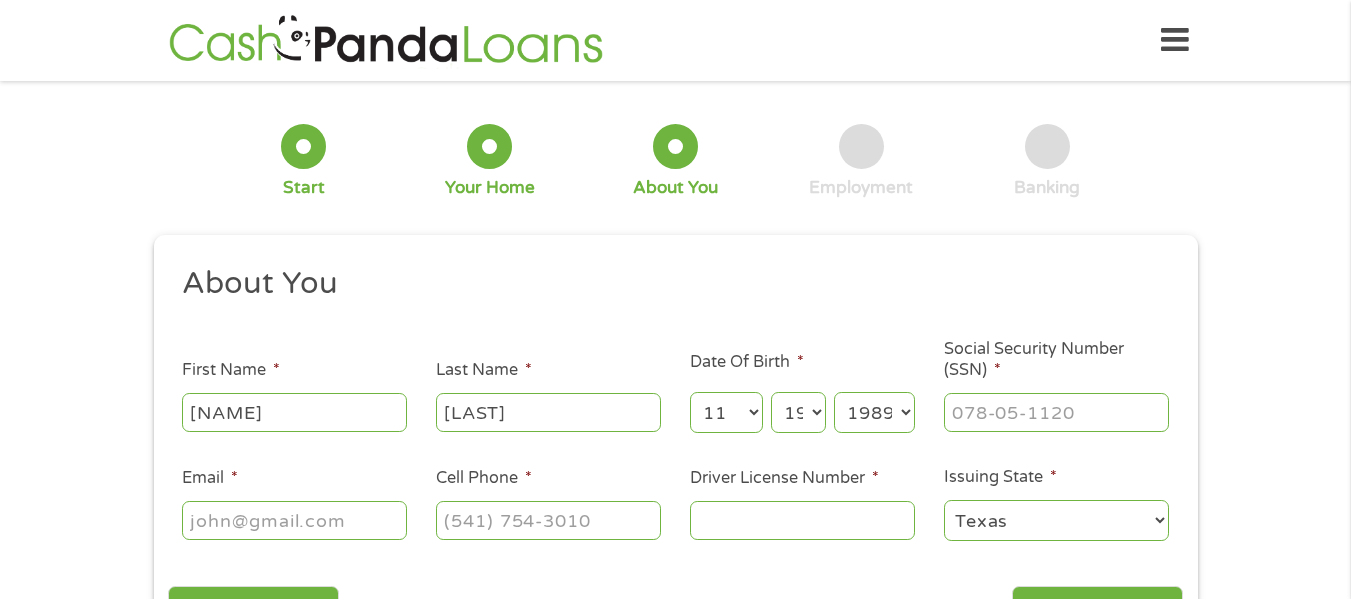 select on "1987" 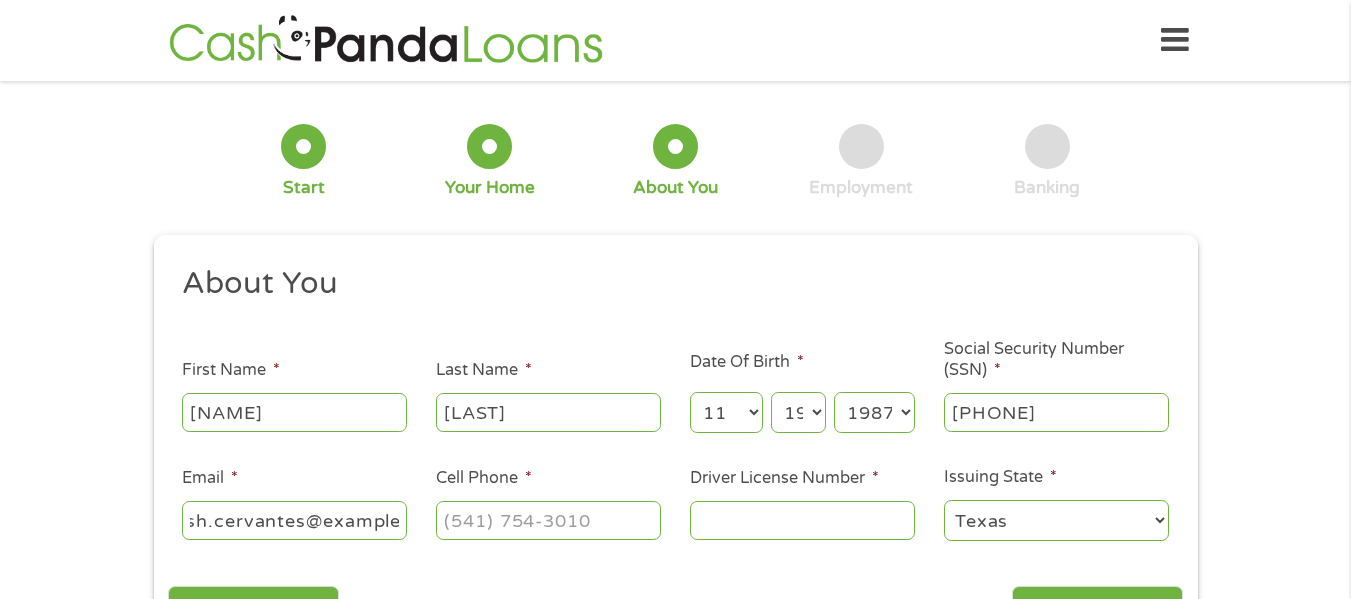 scroll, scrollTop: 0, scrollLeft: 45, axis: horizontal 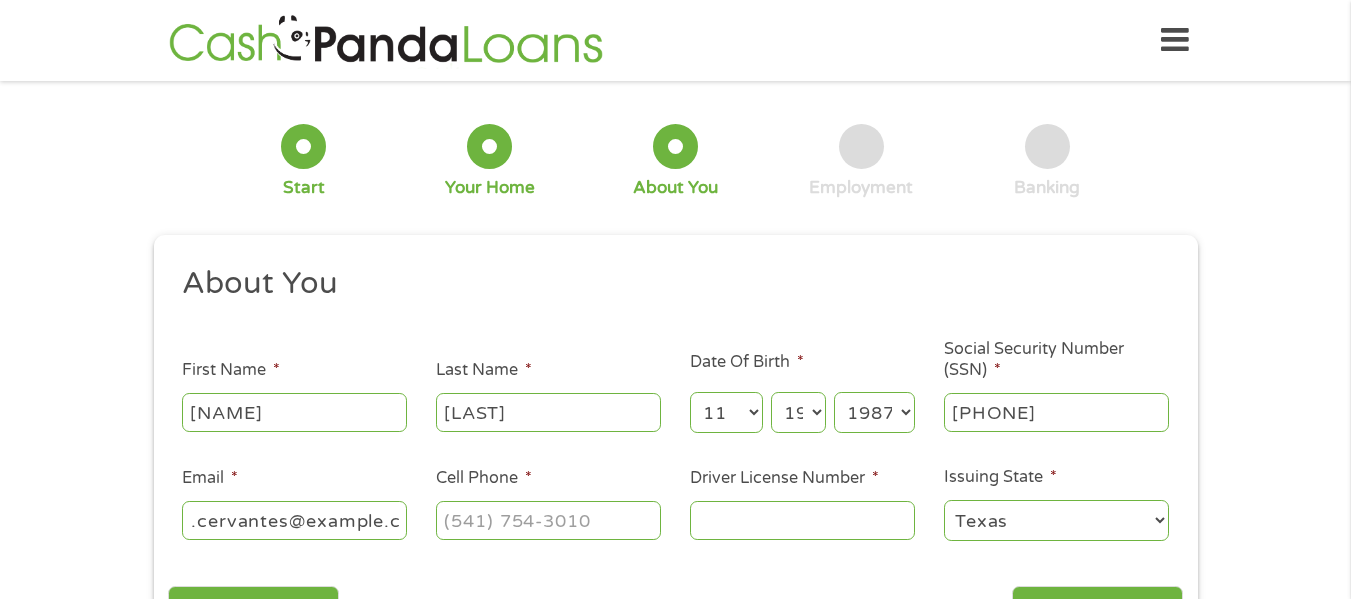 type on "ntsh.cervantes@example.com" 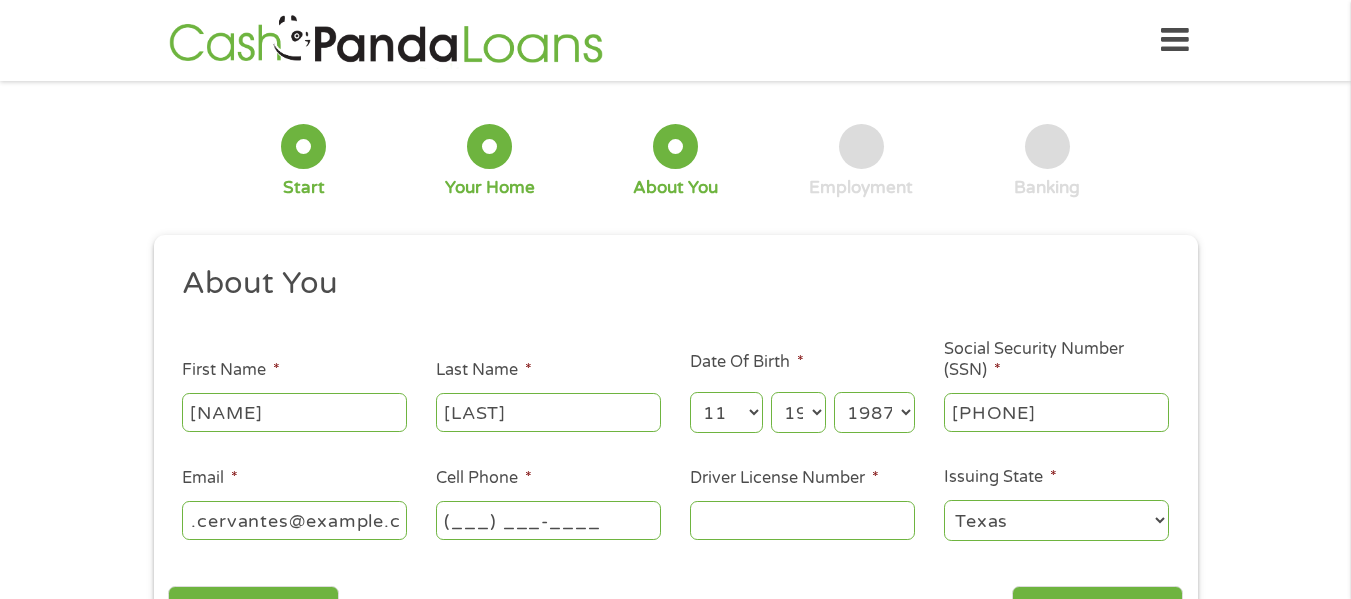 scroll, scrollTop: 0, scrollLeft: 0, axis: both 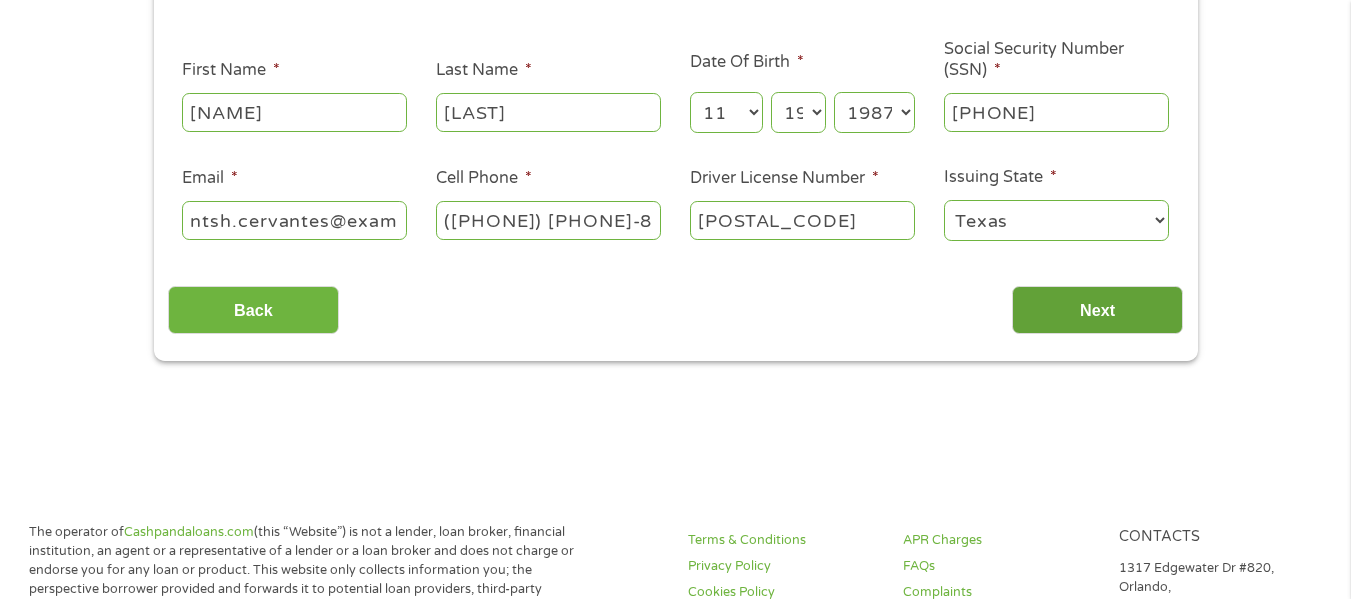 type on "[POSTAL_CODE]" 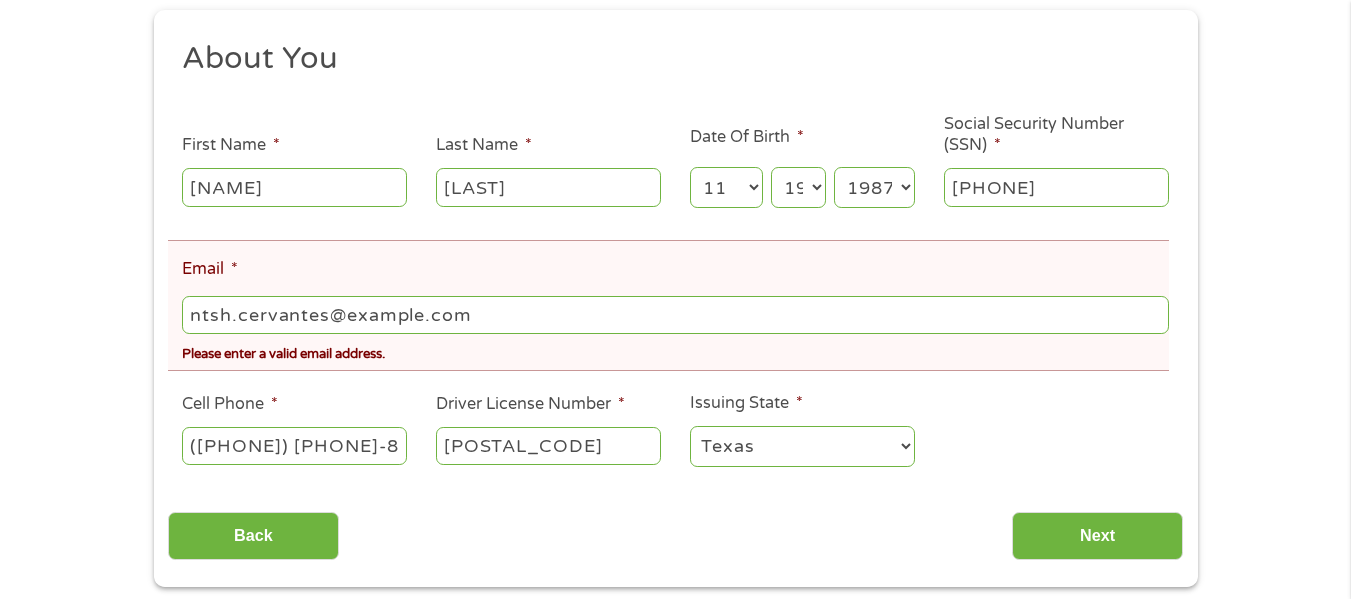 scroll, scrollTop: 0, scrollLeft: 0, axis: both 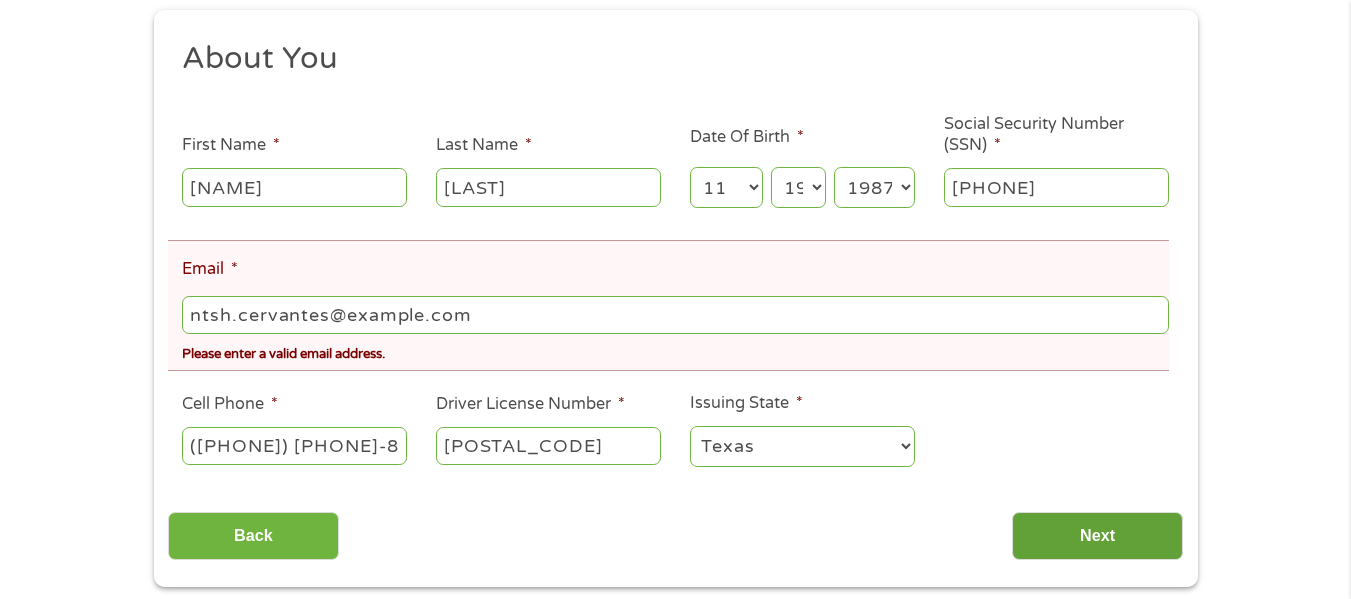 click on "Next" at bounding box center (1097, 536) 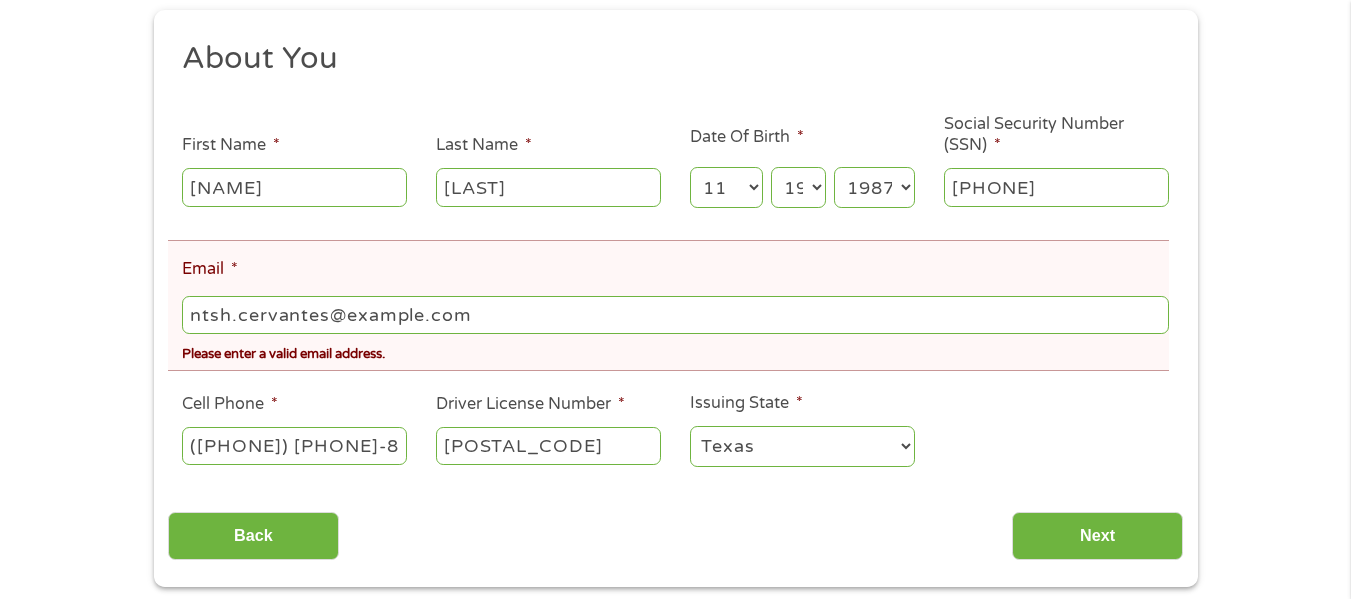 scroll, scrollTop: 0, scrollLeft: 0, axis: both 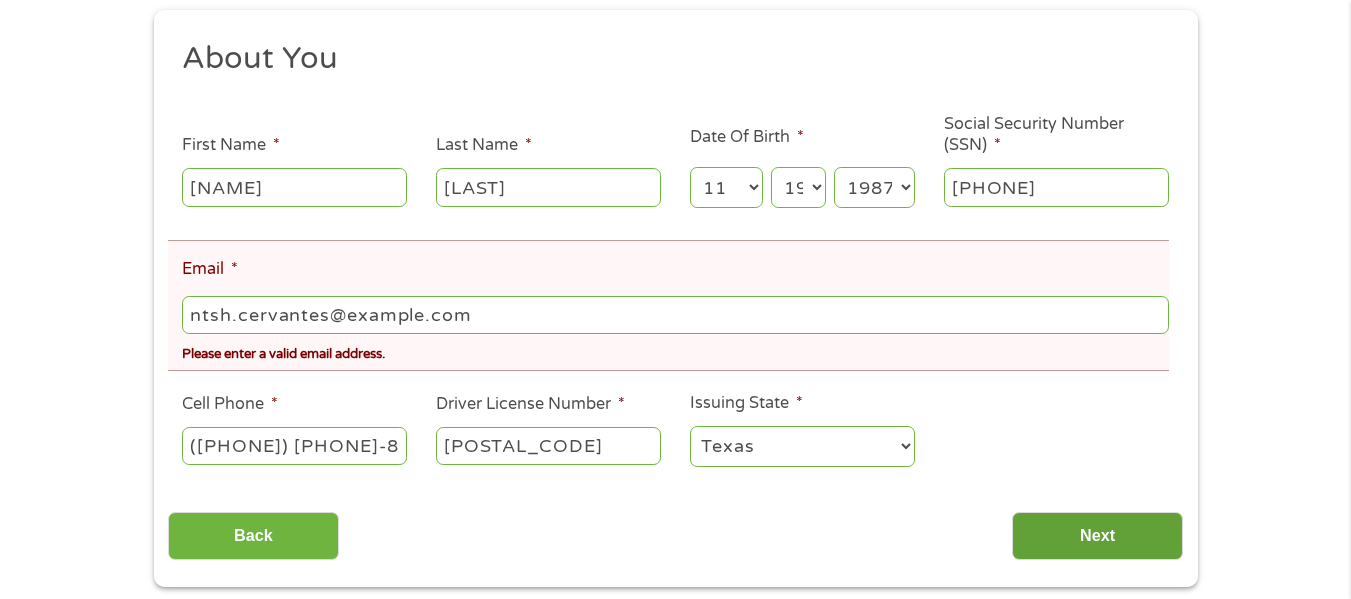 click on "Next" at bounding box center [1097, 536] 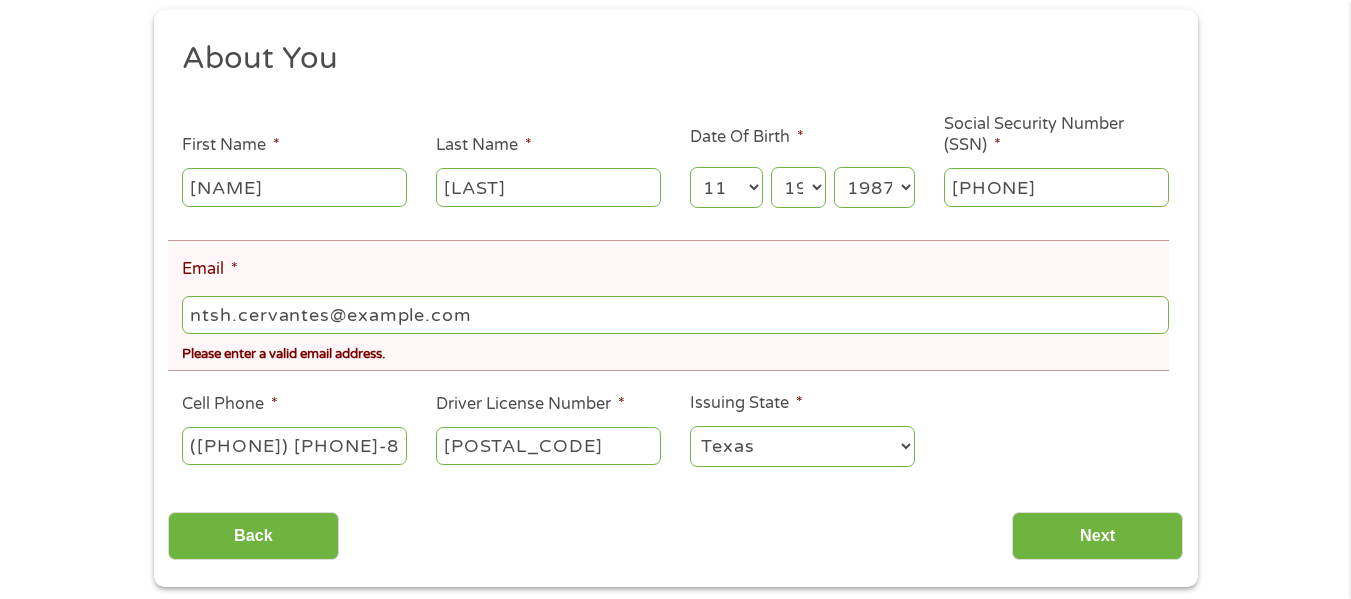 scroll, scrollTop: 8, scrollLeft: 8, axis: both 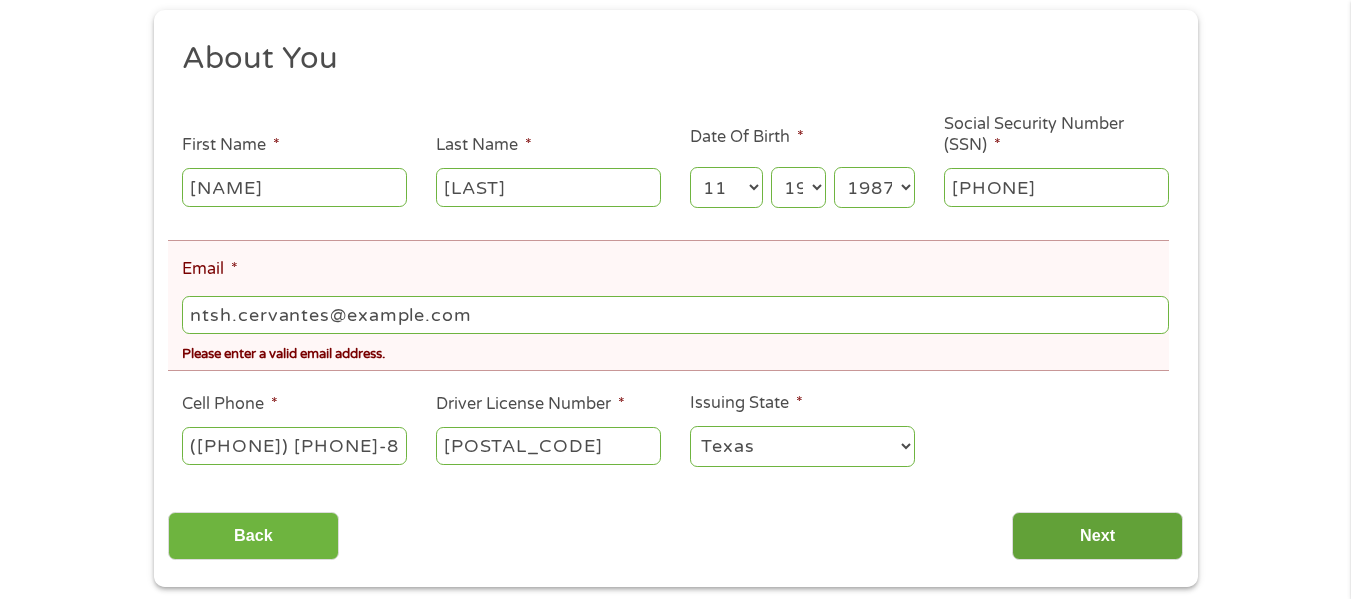 type on "ntsh.cervantes@example.com" 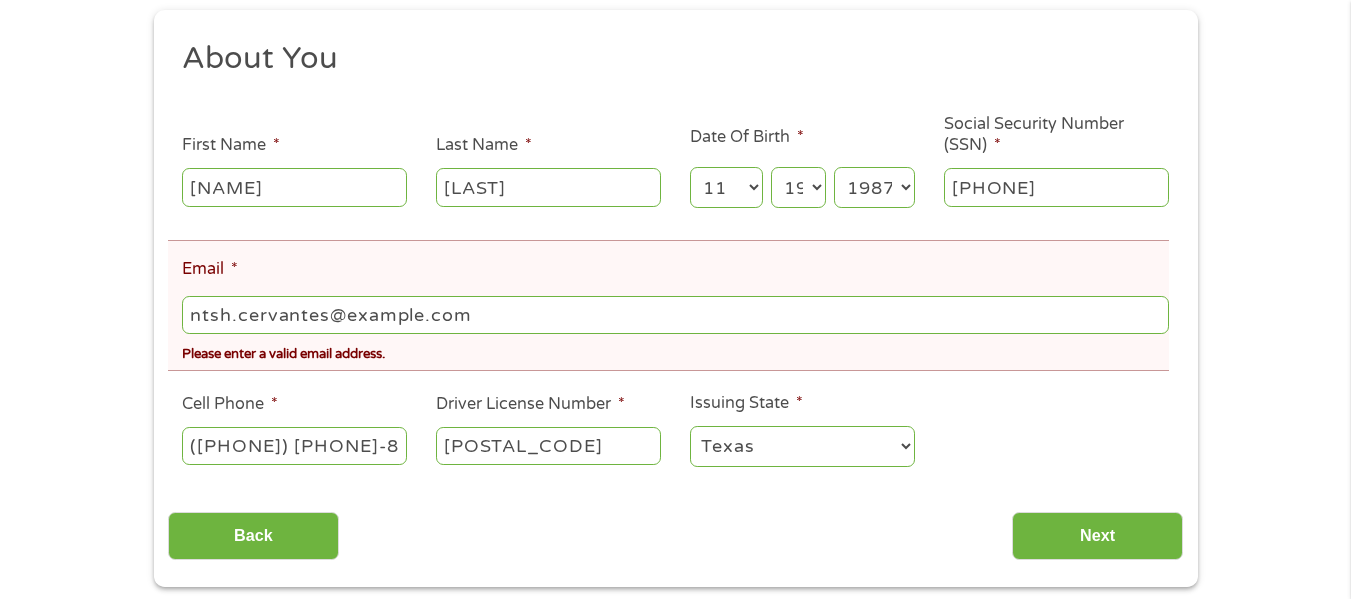 scroll, scrollTop: 8, scrollLeft: 8, axis: both 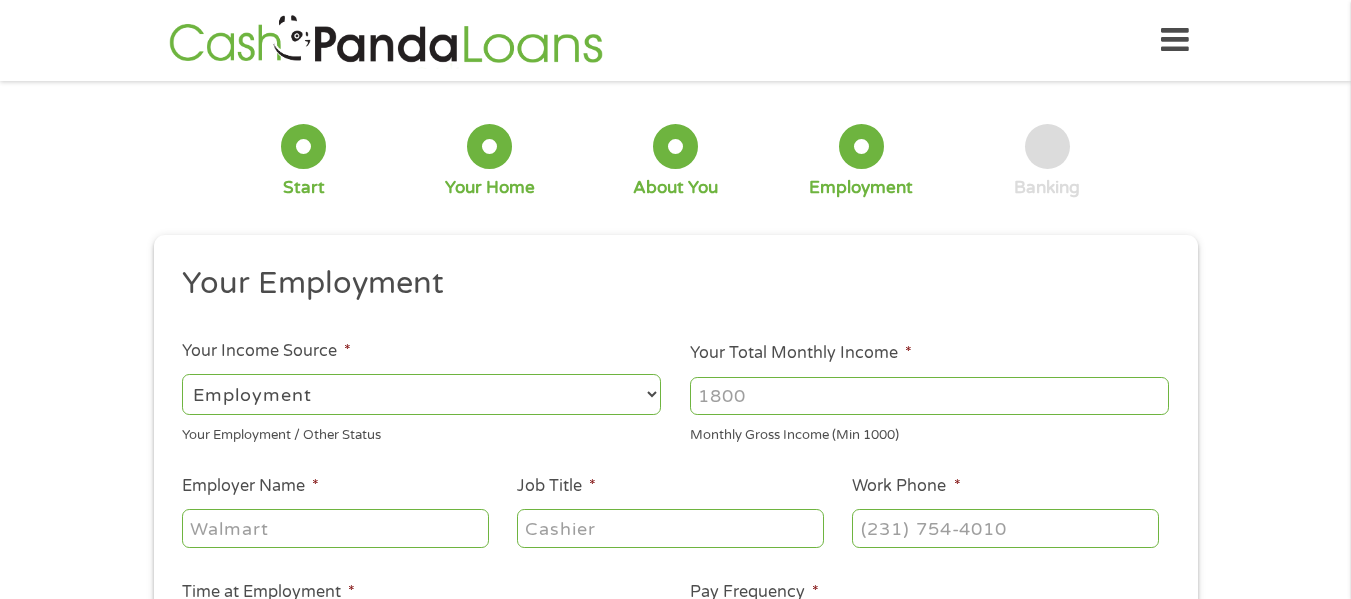 click on "Your Total Monthly Income *" at bounding box center (929, 396) 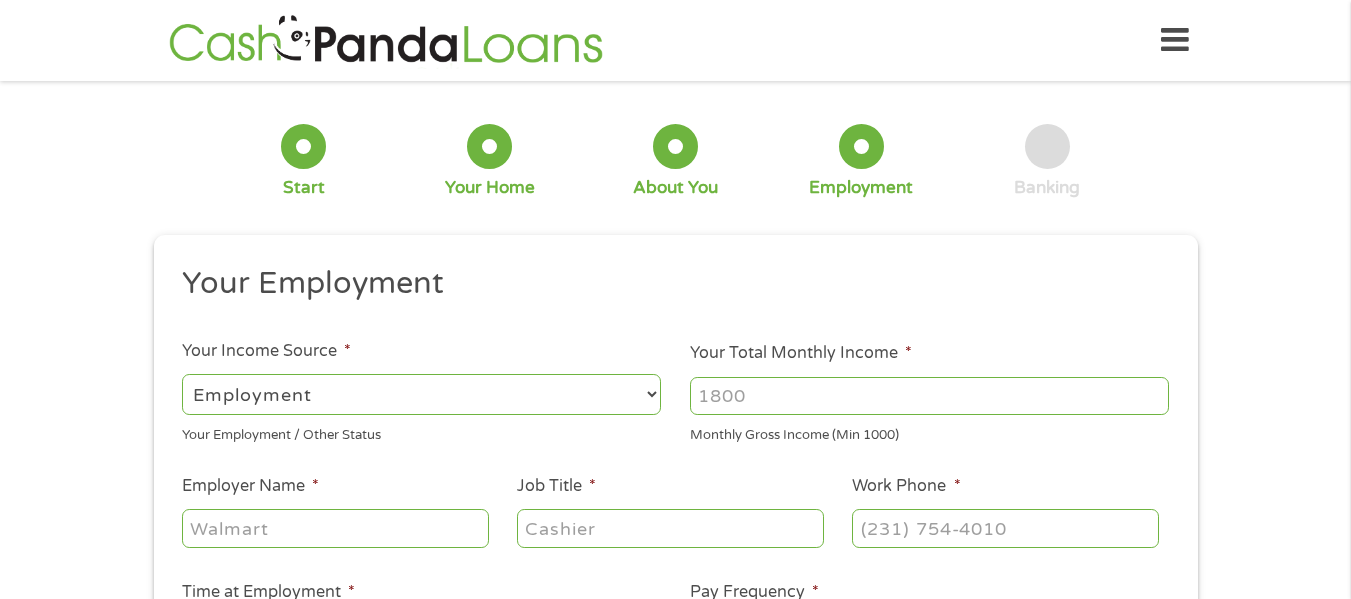 click on "--- Choose one --- Employment Self Employed Benefits" at bounding box center (421, 394) 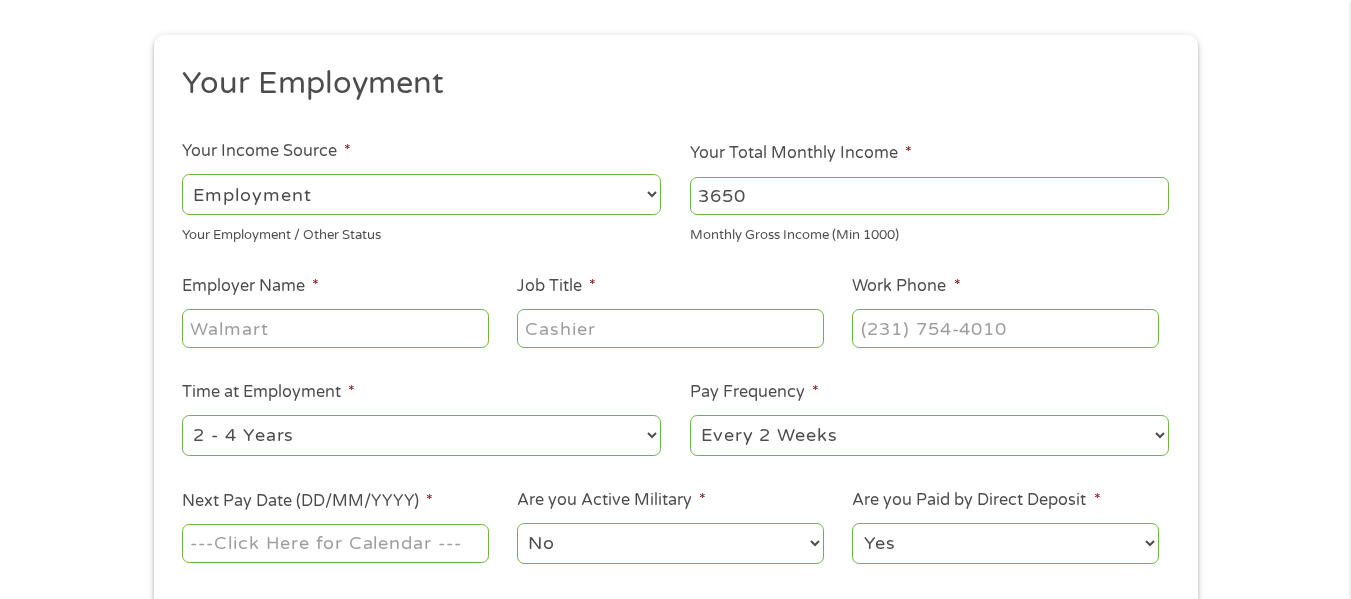scroll, scrollTop: 300, scrollLeft: 0, axis: vertical 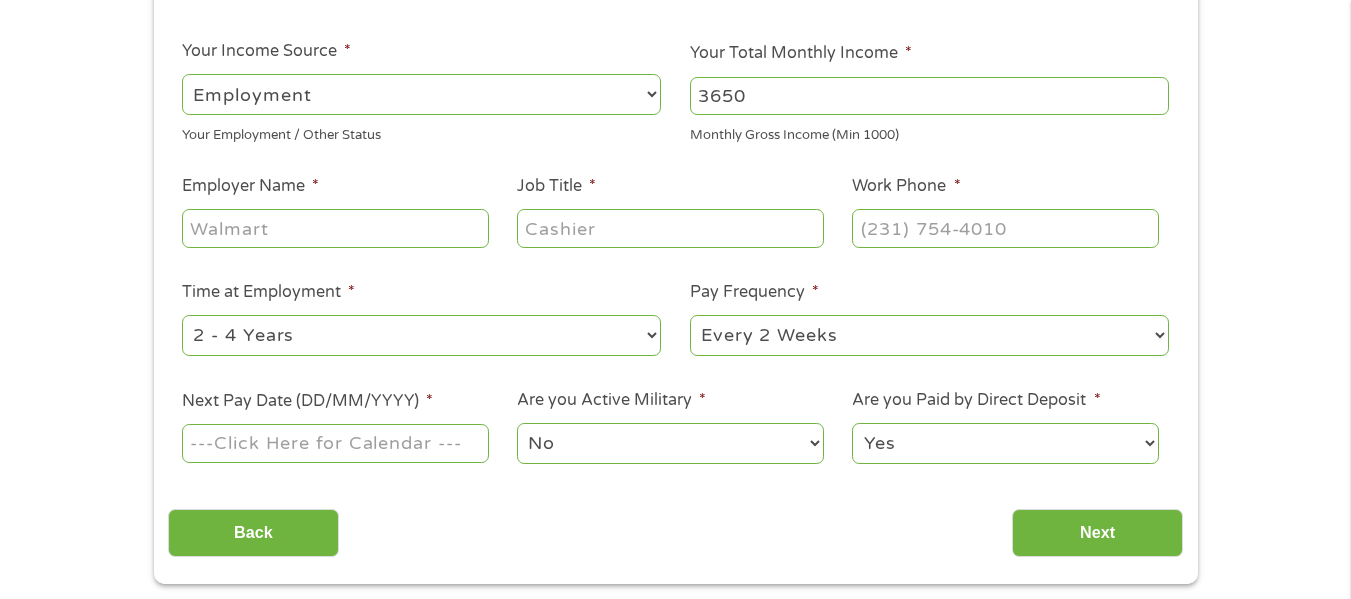 type on "3650" 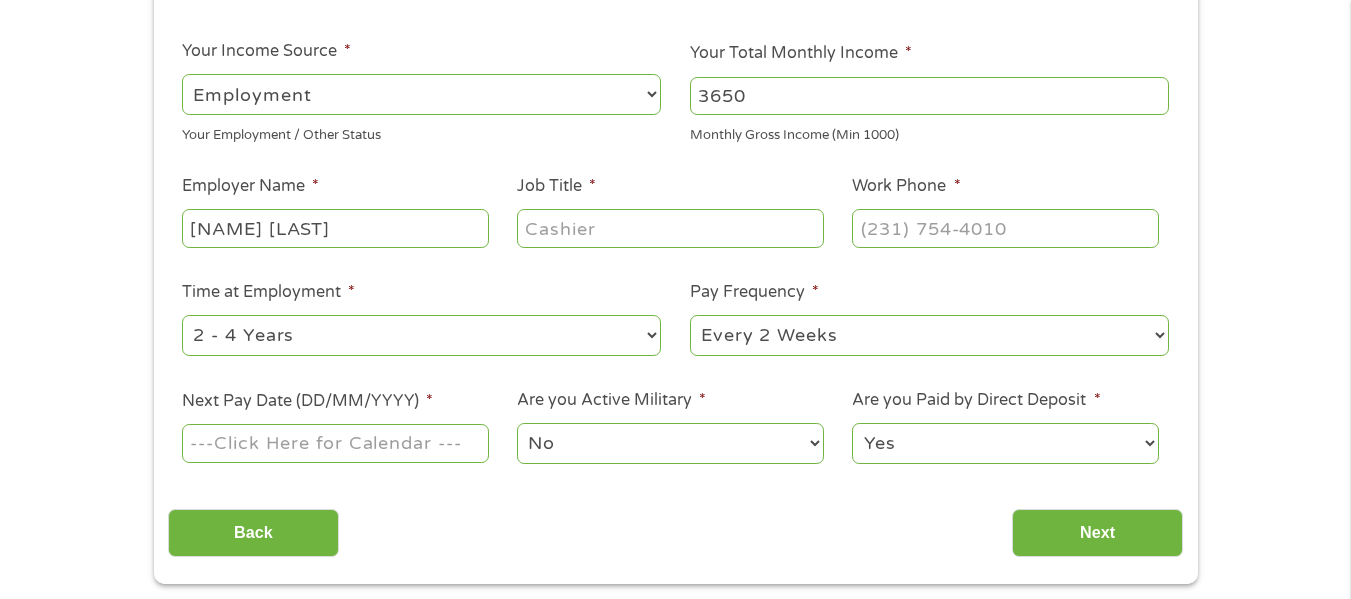 type on "[NAME] [LAST]" 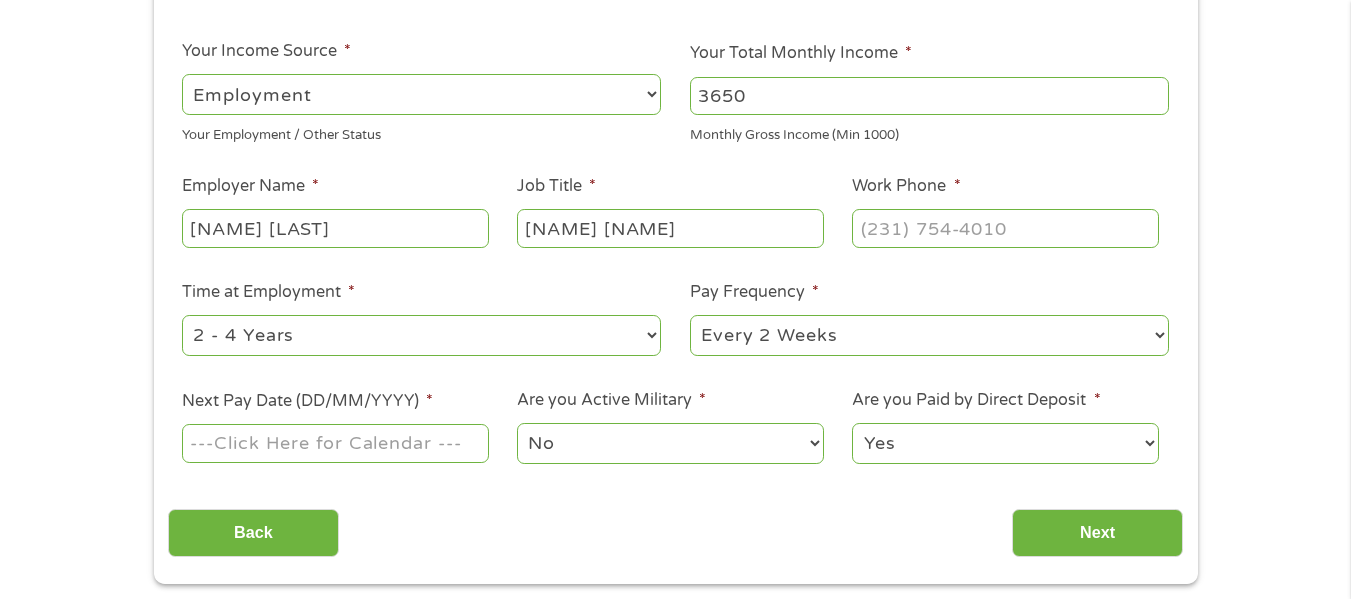 type on "[NAME] [NAME]" 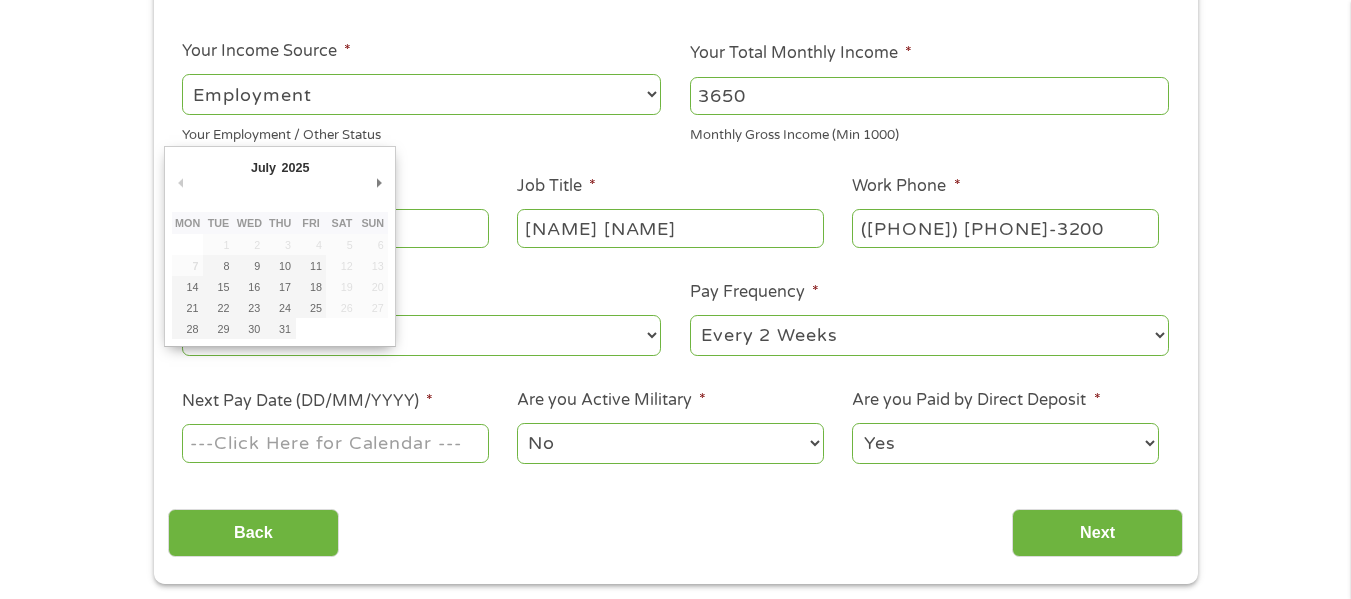 click on "Next Pay Date (DD/MM/YYYY) *" at bounding box center [335, 443] 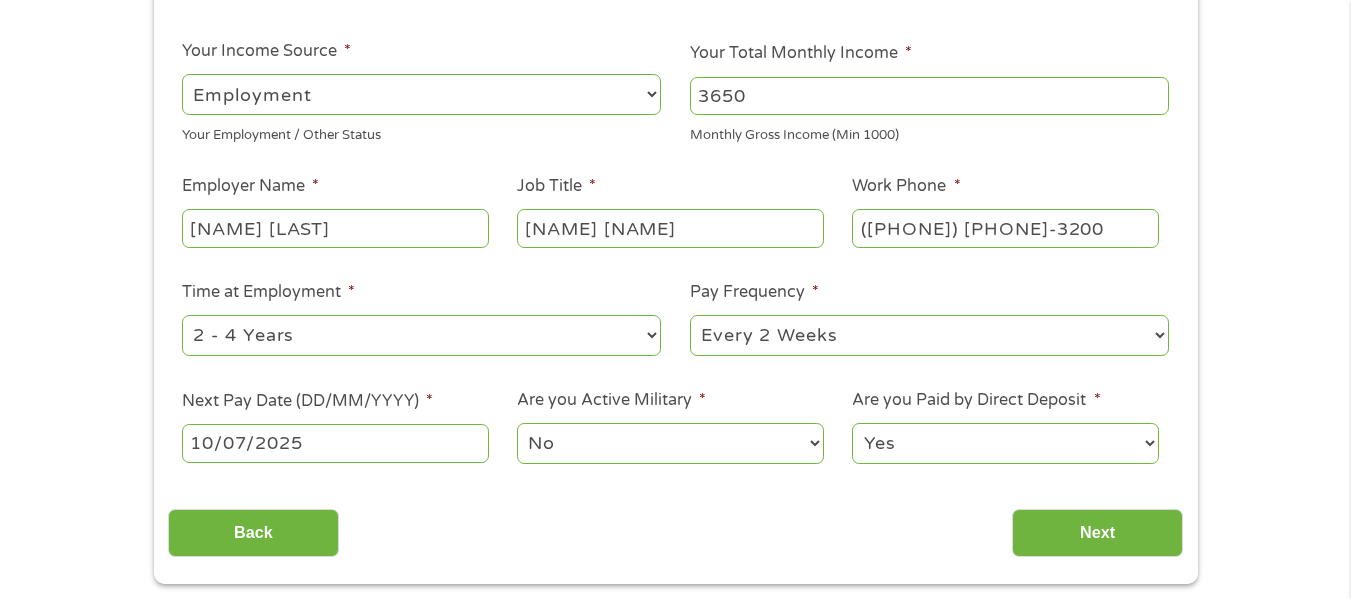 click on "No Yes" at bounding box center (670, 443) 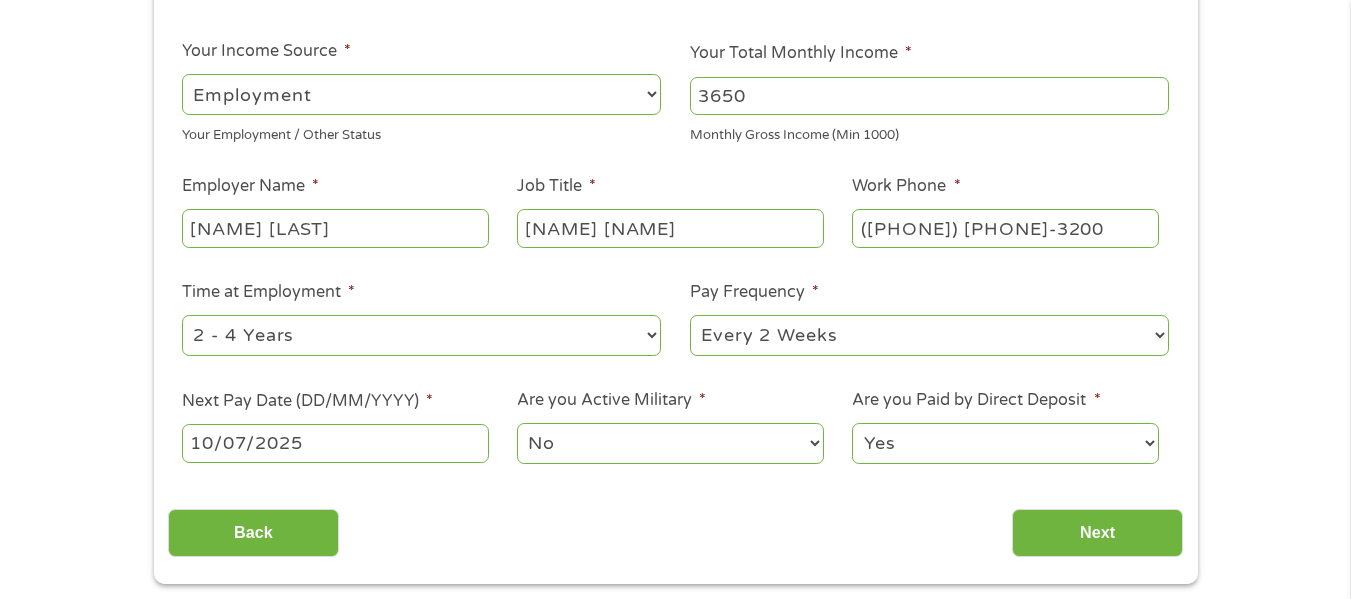 click on "Your Employment Your Income Source * --- Choose one --- Employment Self Employed Benefits Your Employment / Other Status Your Total Monthly Income * 3650 Monthly Gross Income (Min 1000) This field is hidden when viewing the form Other Income * 0 Pension, Spouse & any Other Income Employer Name * [NAME] [LAST] Job Title * [NAME] [NAME] Work Phone * ([PHONE]) [PHONE]-3200 Time at Employment * --- Choose one --- 1 Year or less 1 - 2 Years 2 - 4 Years Over 4 Years Pay Frequency * --- Choose one --- Every 2 Weeks Every Week Monthly Semi-Monthly Next Pay Date (DD/MM/YYYY) * 10/07/2025 Are you Active Military * No Yes Are you Paid by Direct Deposit * Yes No
Back   Next" at bounding box center (675, 261) 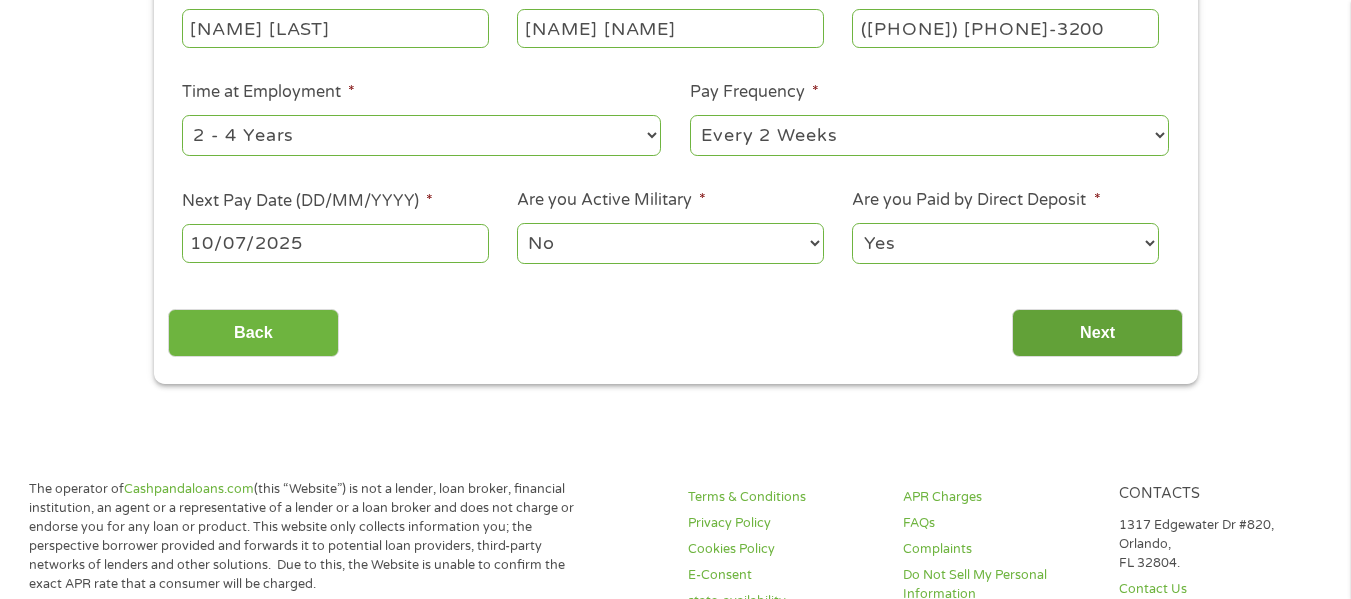 click on "Next" at bounding box center [1097, 333] 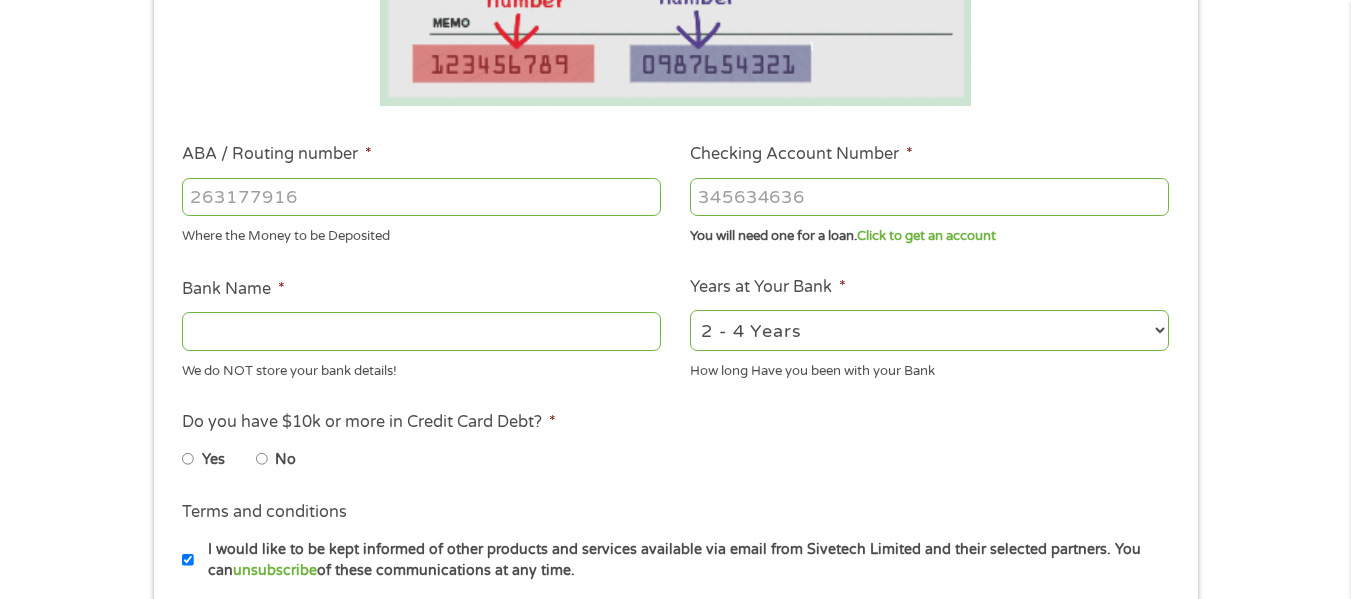 scroll, scrollTop: 8, scrollLeft: 8, axis: both 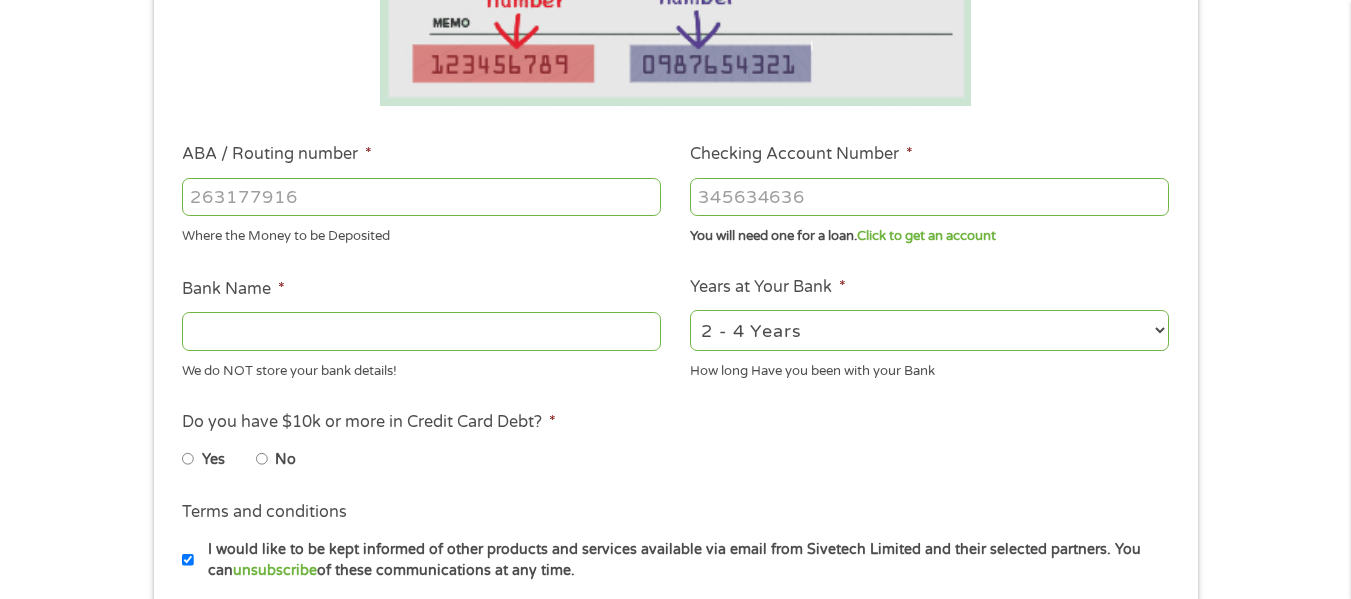 click on "ABA / Routing number *" at bounding box center (421, 197) 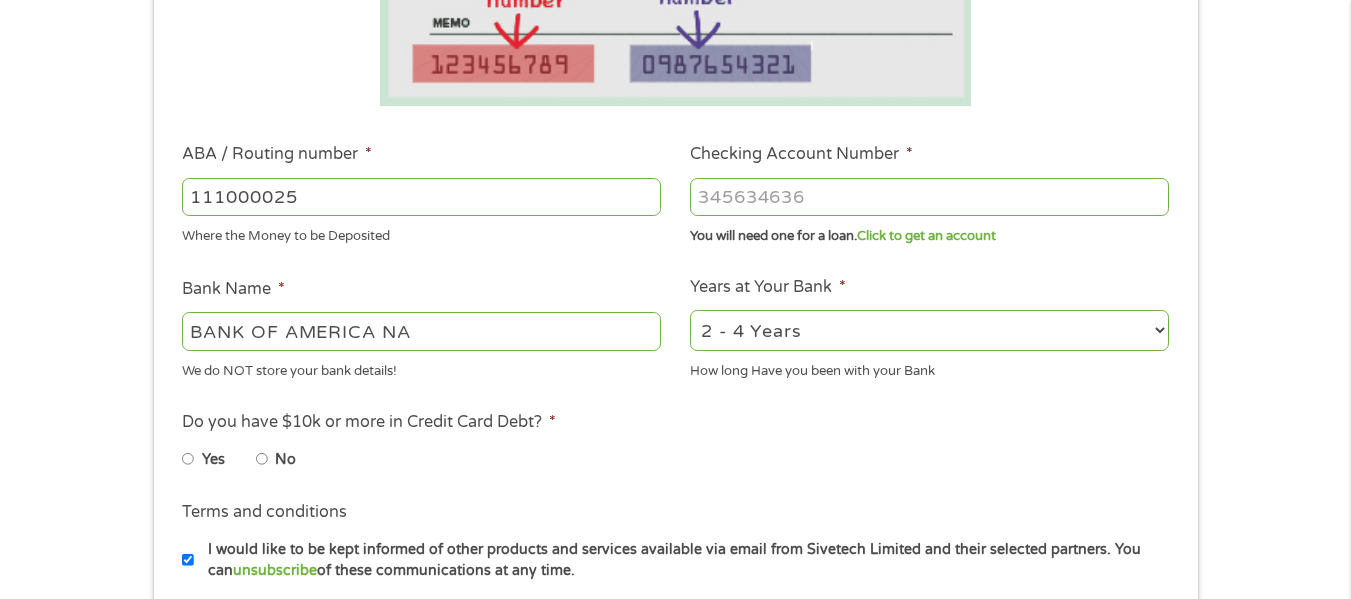 type on "111000025" 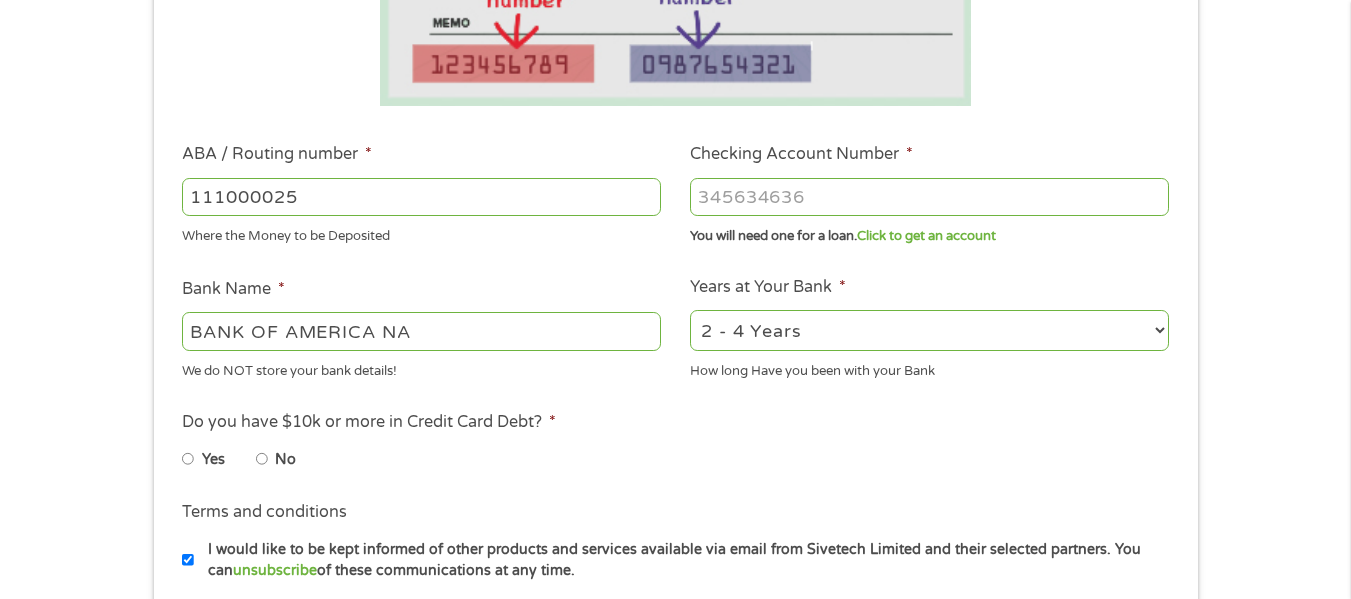 type on "[NUMBER]" 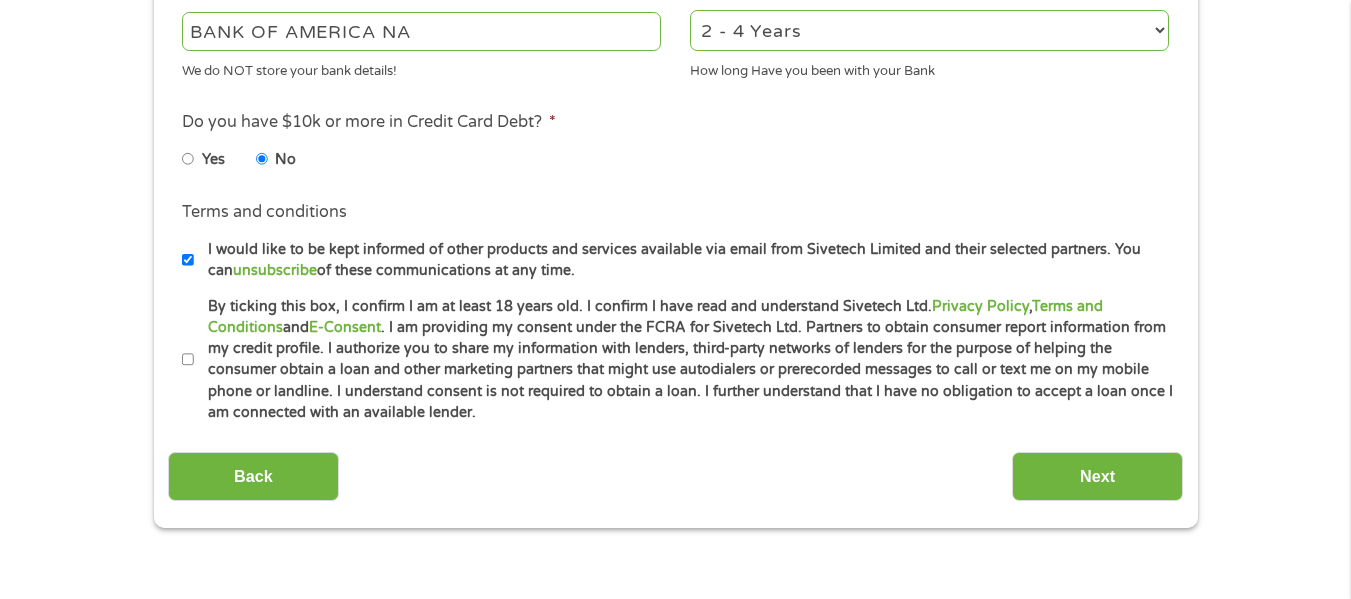 scroll, scrollTop: 900, scrollLeft: 0, axis: vertical 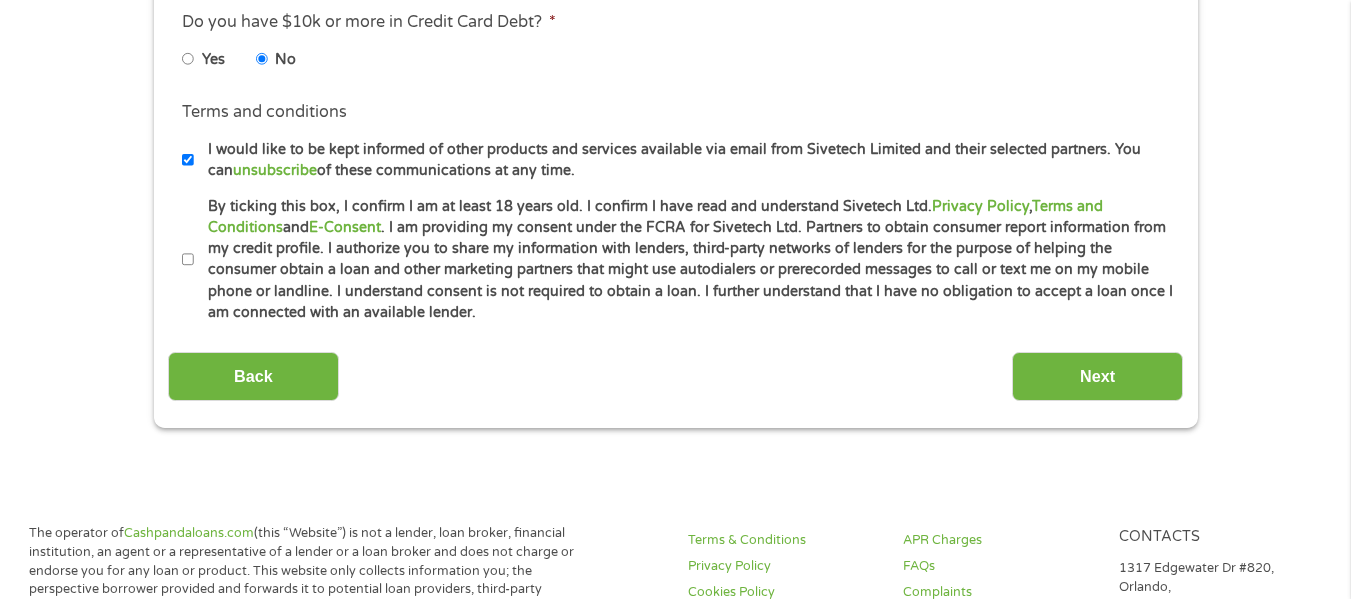 click on "By ticking this box, I confirm I am at least 18 years old. I confirm I have read and understand Sivetech Ltd.  Privacy Policy ,  Terms and Conditions  and  E-Consent . I am providing my consent under the FCRA for Sivetech Ltd. Partners to obtain consumer report information from my credit profile. I authorize you to share my information with lenders, third-party networks of lenders for the purpose of helping the consumer obtain a loan and other marketing partners that might use autodialers or prerecorded messages to call or text me on my mobile phone or landline. I understand consent is not required to obtain a loan. I further understand that I have no obligation to accept a loan once I am connected with an available lender." at bounding box center (188, 260) 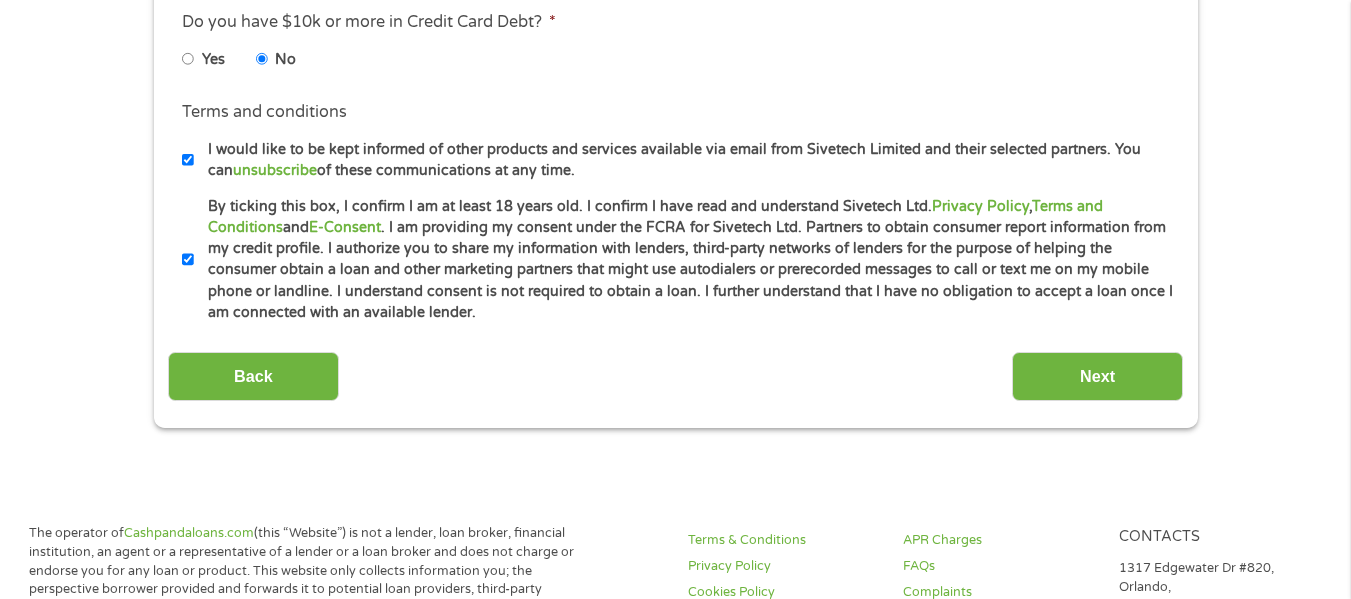 click on "I would like to be kept informed of other products and services available via email from Sivetech Limited and their selected partners. You can   unsubscribe   of these communications at any time." at bounding box center [188, 160] 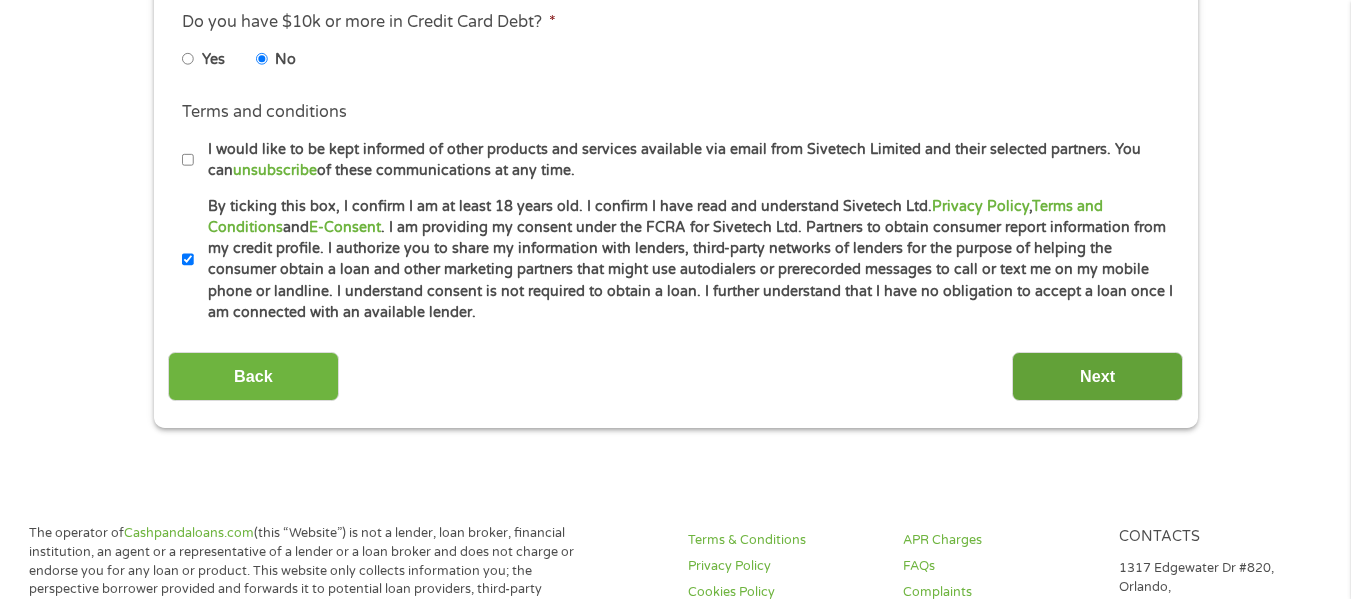 click on "Next" at bounding box center (1097, 376) 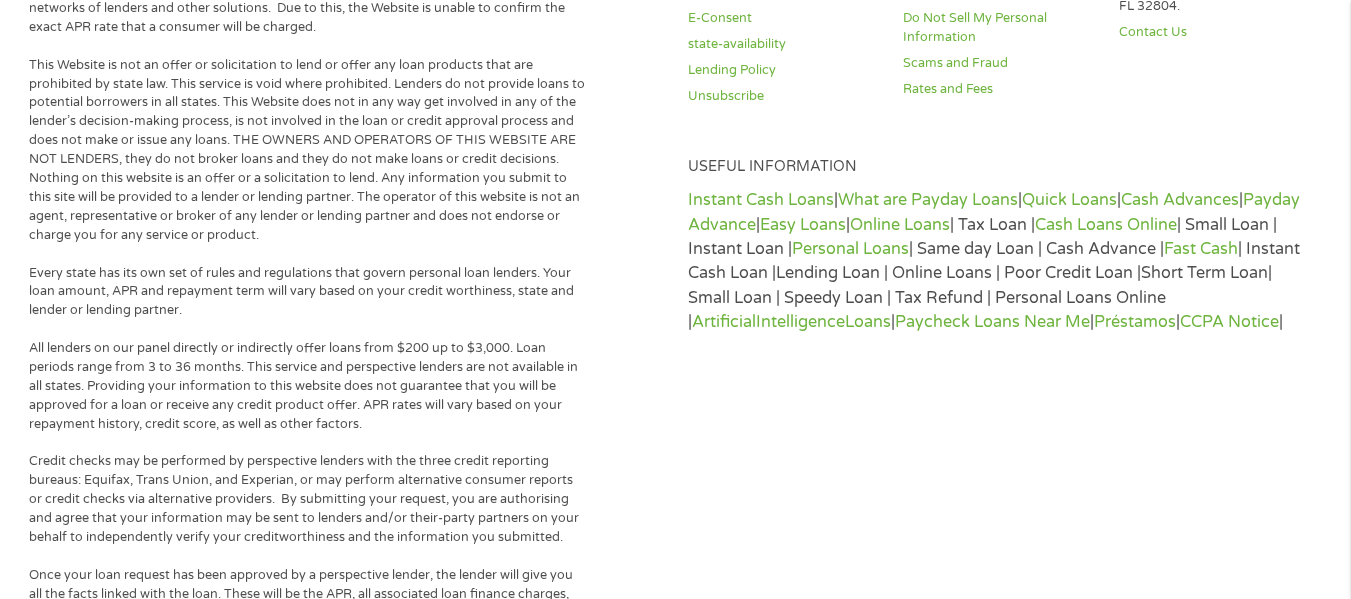 scroll, scrollTop: 0, scrollLeft: 0, axis: both 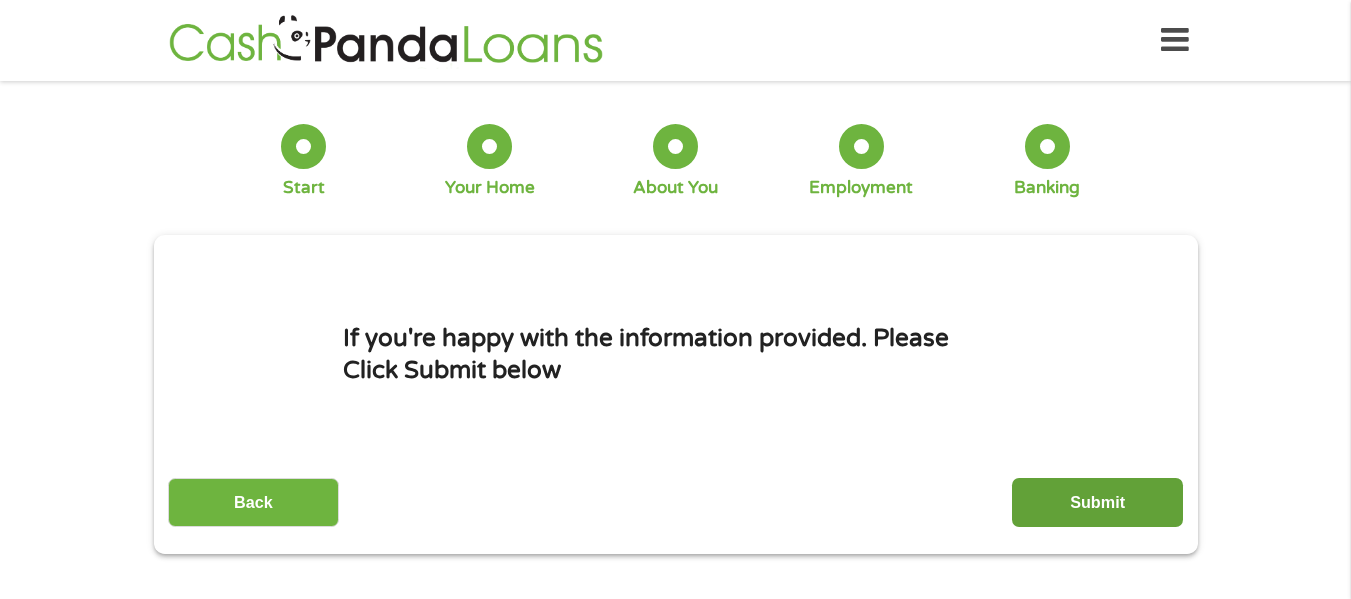 click on "Submit" at bounding box center (1097, 502) 